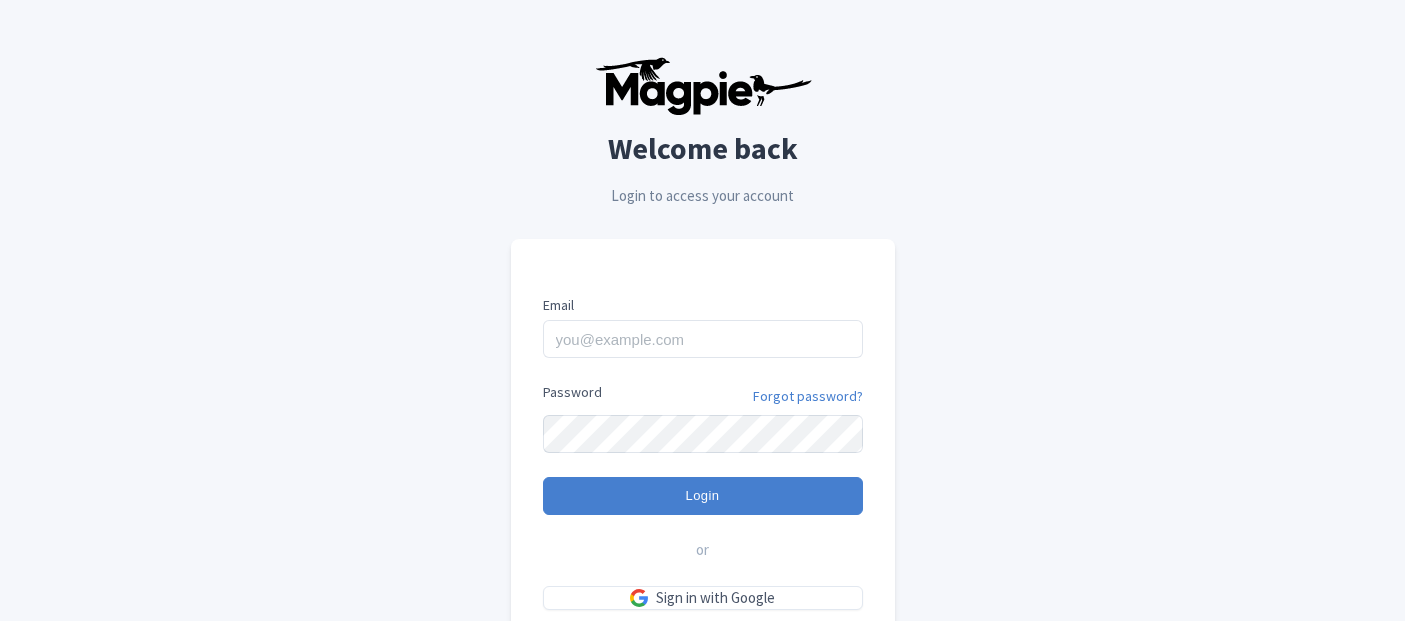 scroll, scrollTop: 0, scrollLeft: 0, axis: both 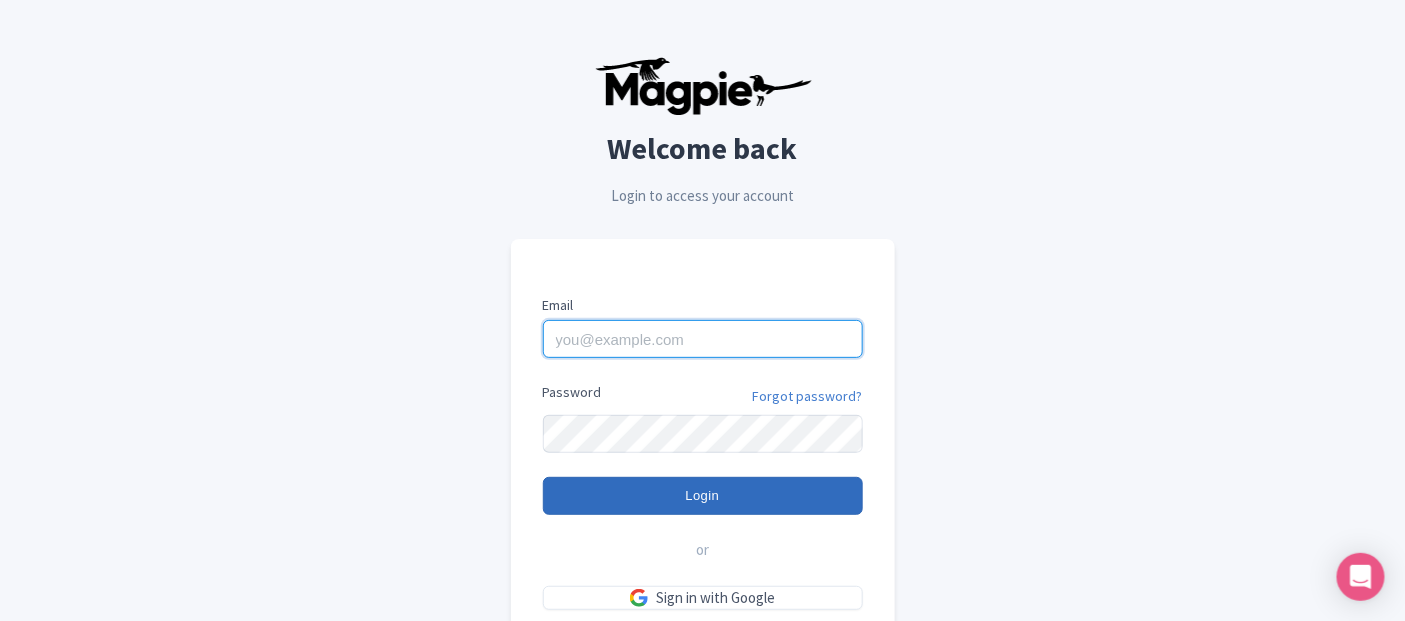 type on "jimartinez@copec.cl" 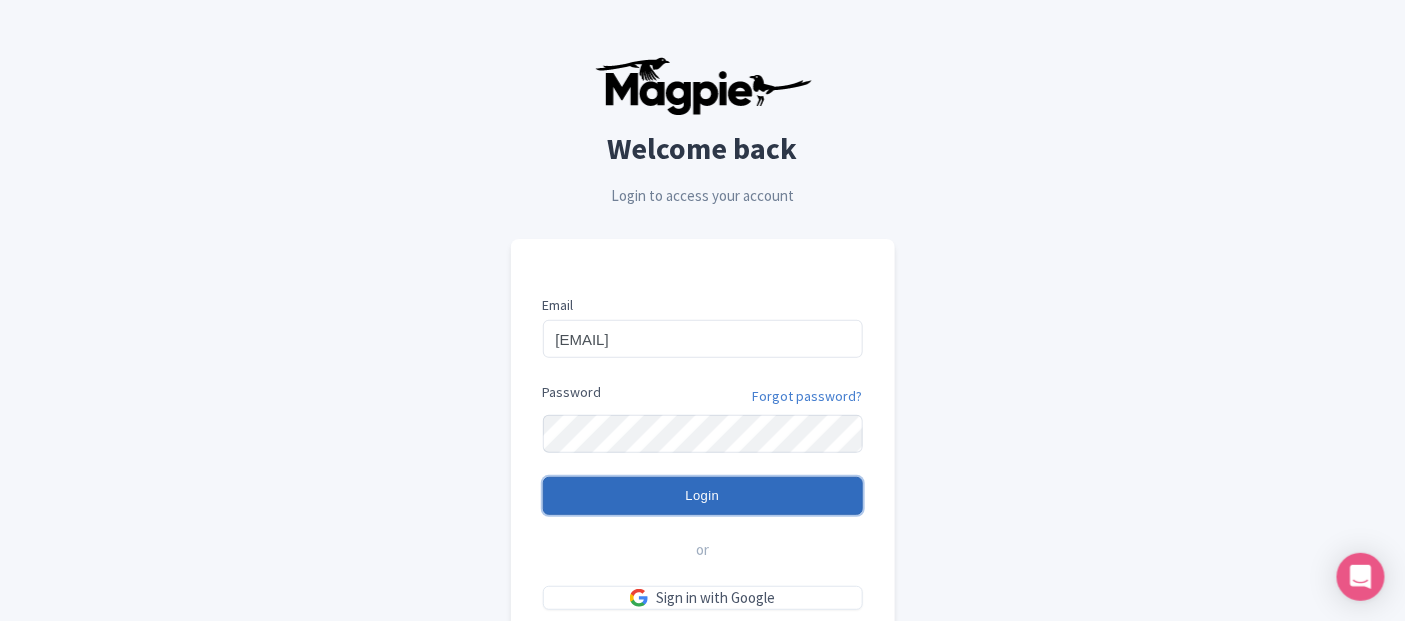click on "Login" at bounding box center (703, 496) 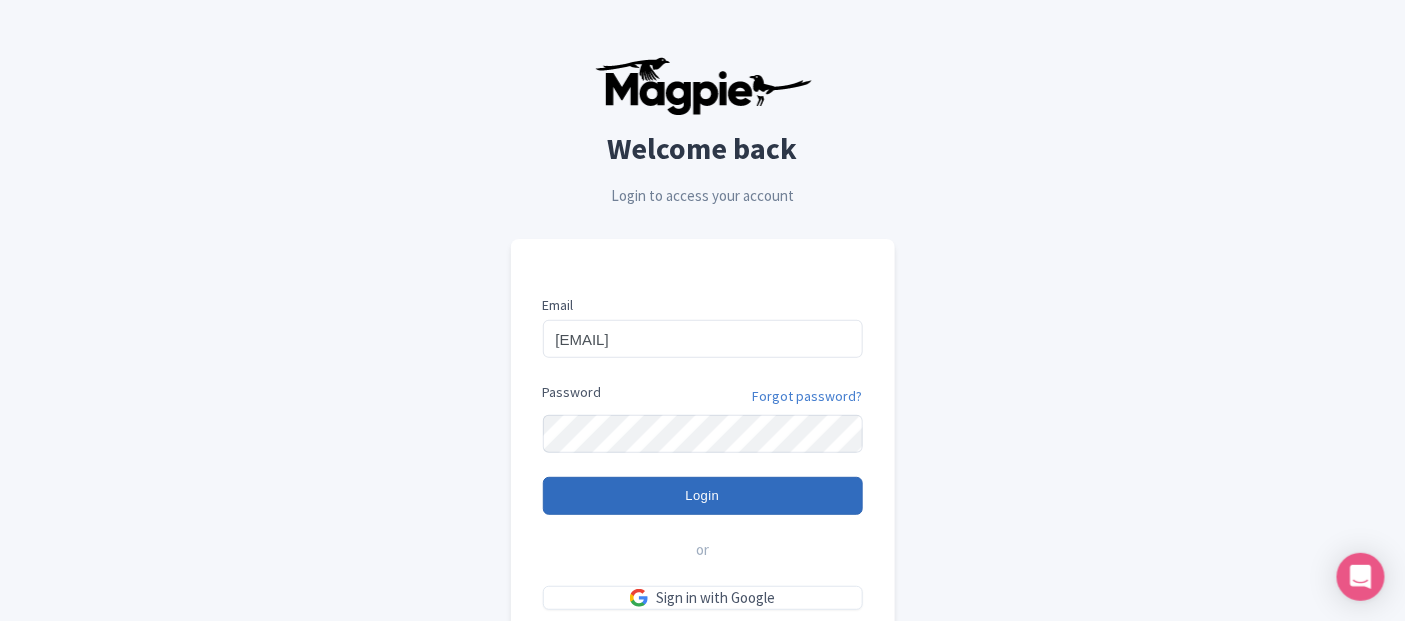 type on "Logging in..." 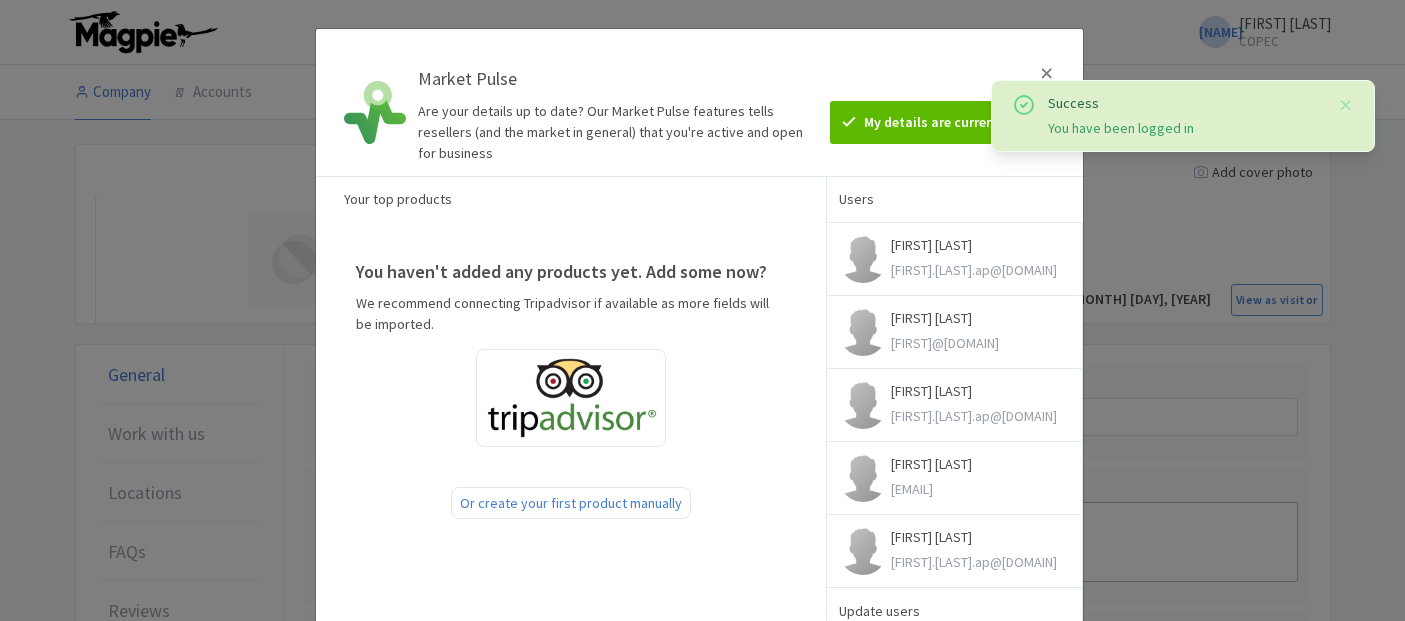 scroll, scrollTop: 0, scrollLeft: 0, axis: both 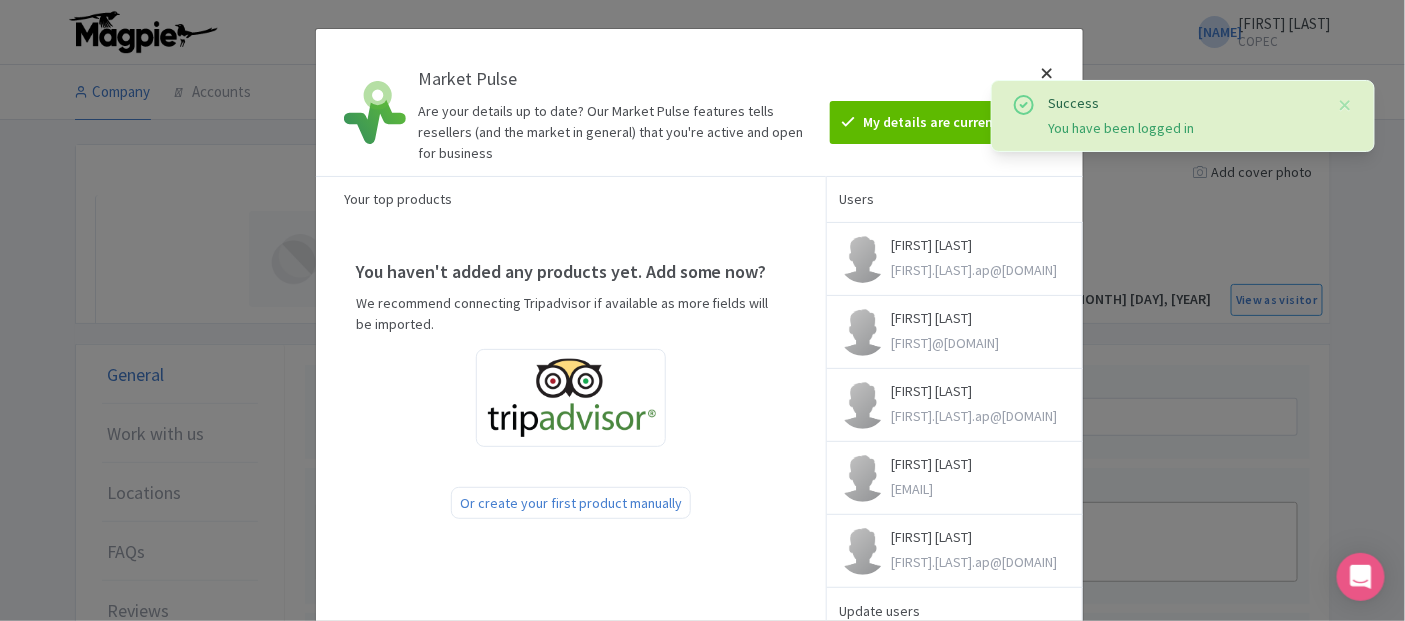 click at bounding box center (1047, 102) 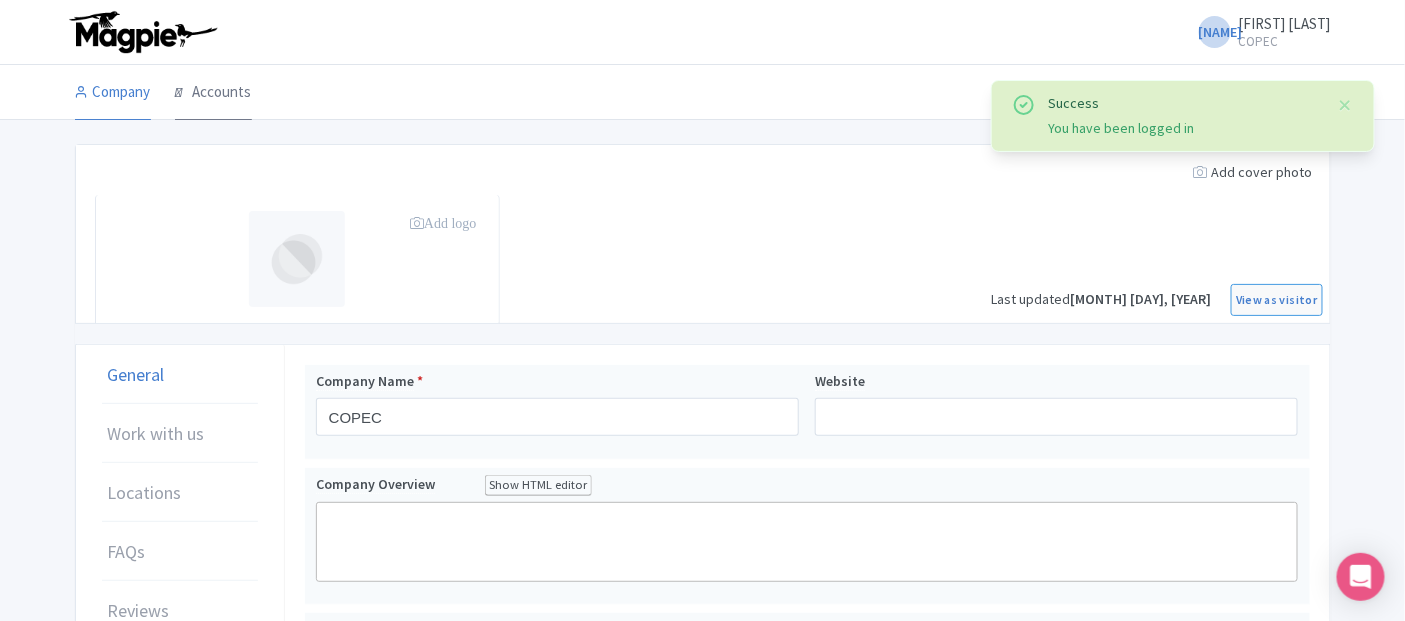 click on "Accounts" at bounding box center (213, 93) 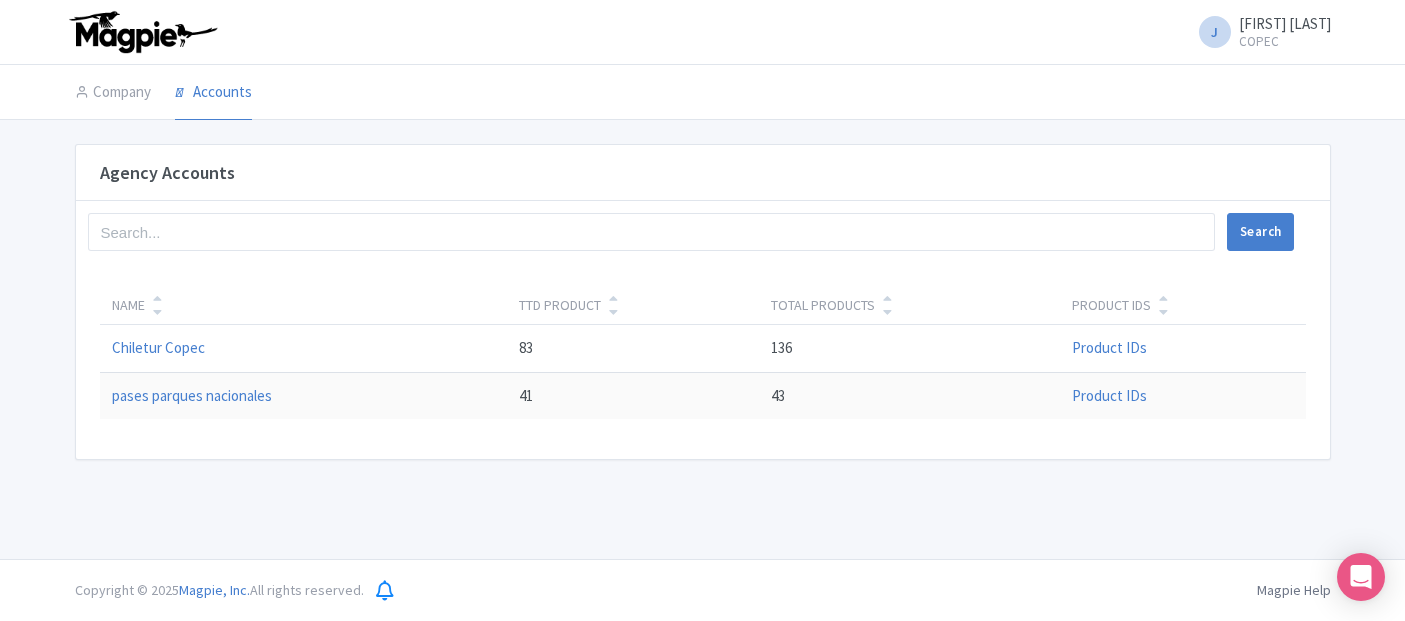 scroll, scrollTop: 0, scrollLeft: 0, axis: both 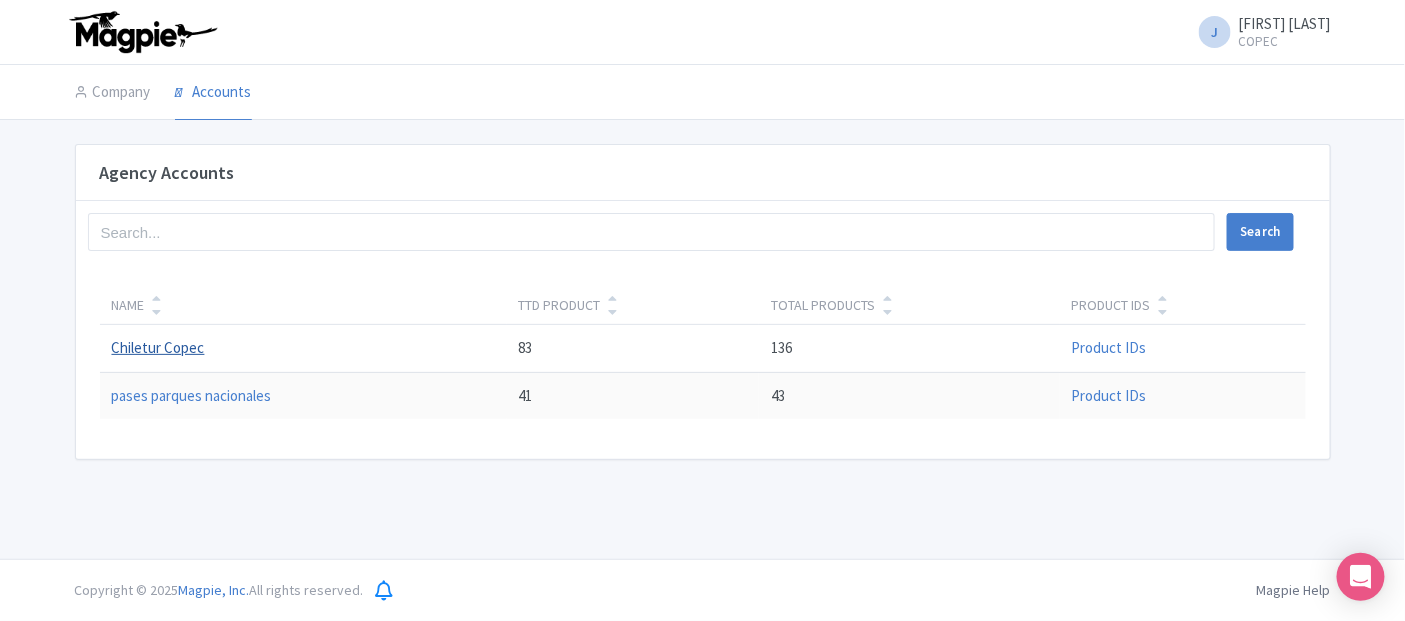 click on "Chiletur Copec" at bounding box center (158, 347) 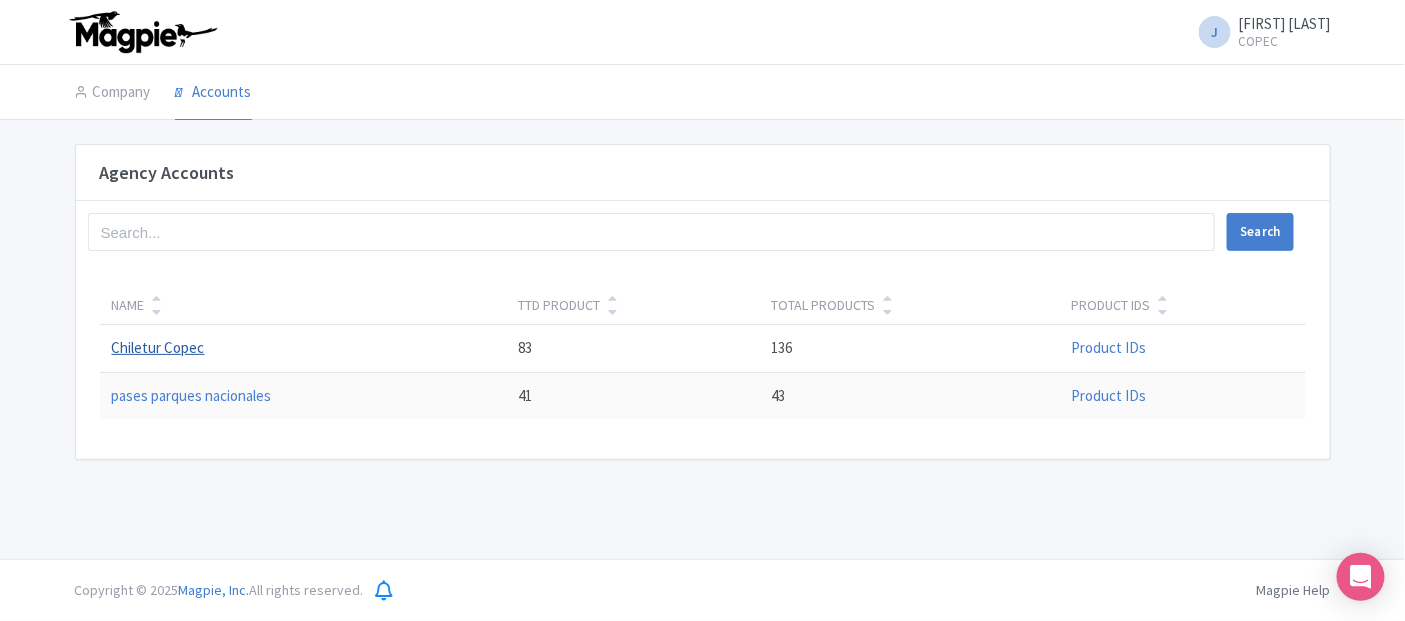 click on "Chiletur Copec" at bounding box center (158, 347) 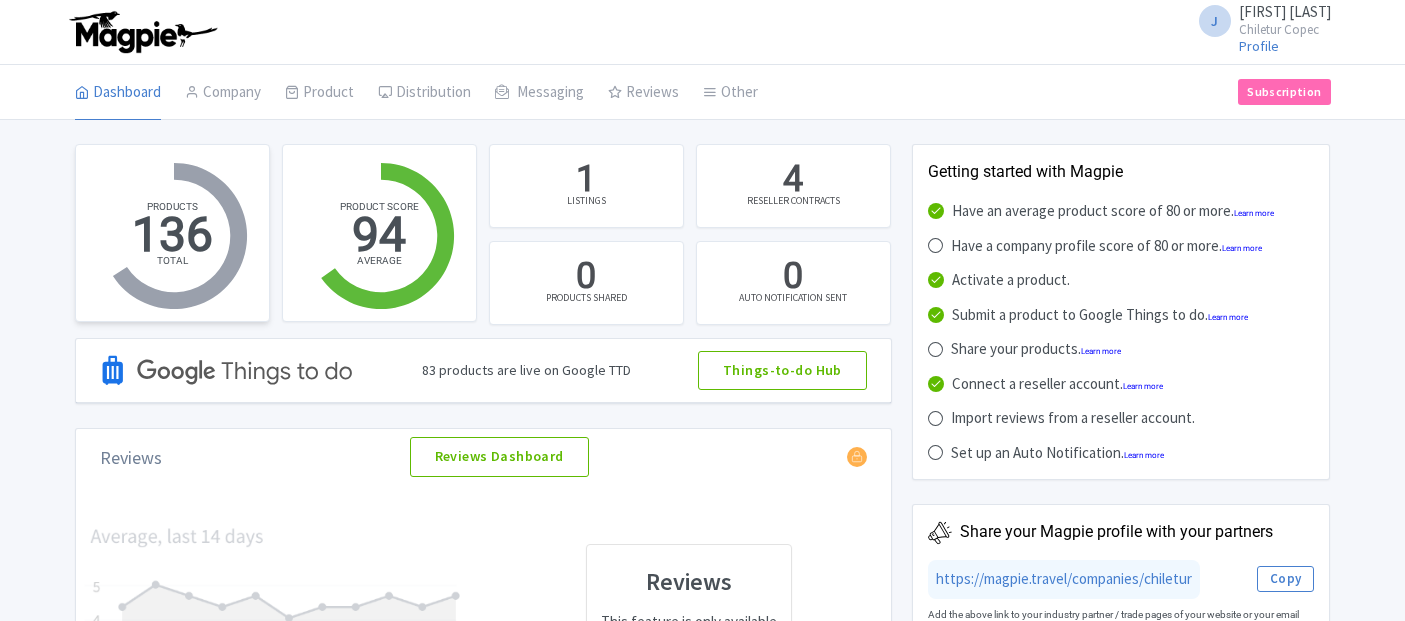scroll, scrollTop: 0, scrollLeft: 0, axis: both 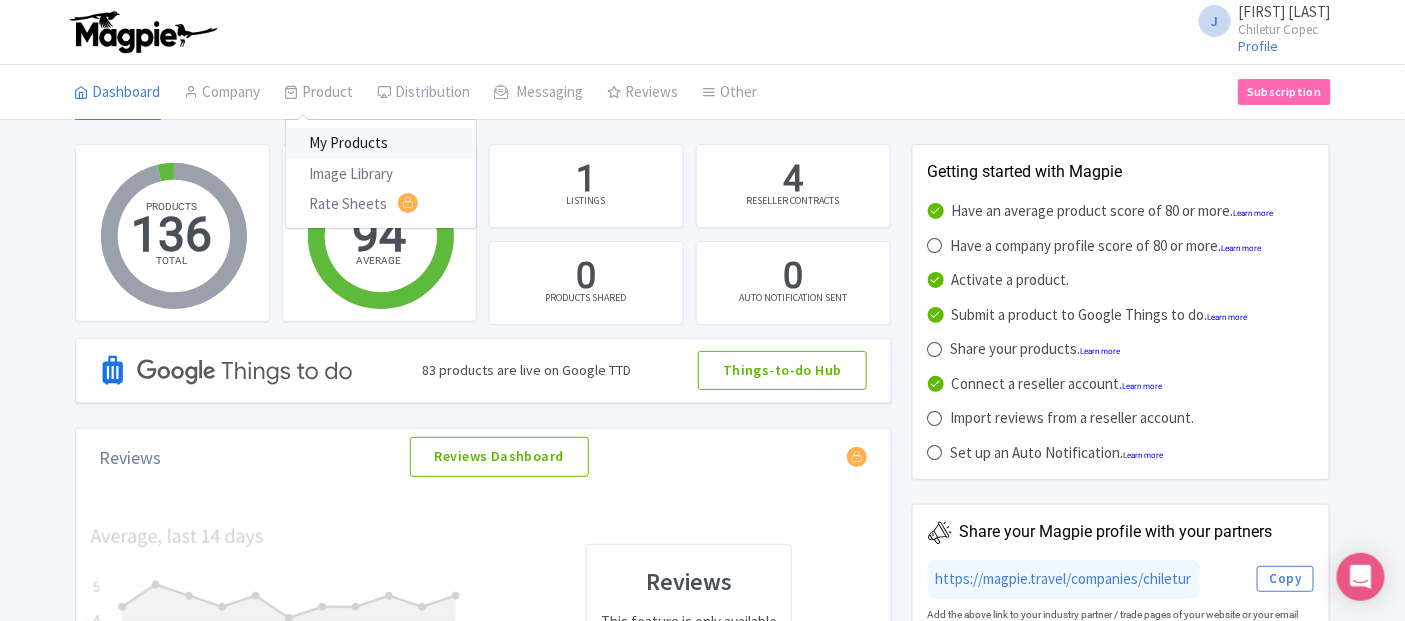 click on "My Products" at bounding box center (381, 143) 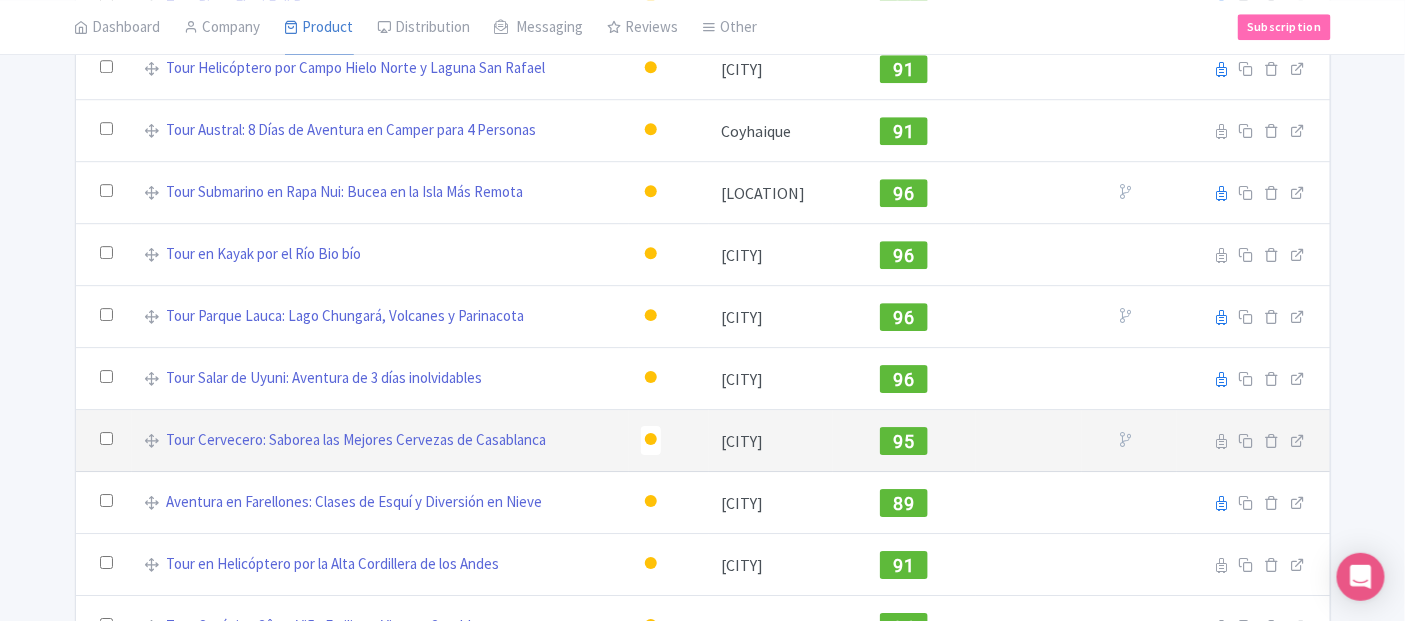 scroll, scrollTop: 1900, scrollLeft: 0, axis: vertical 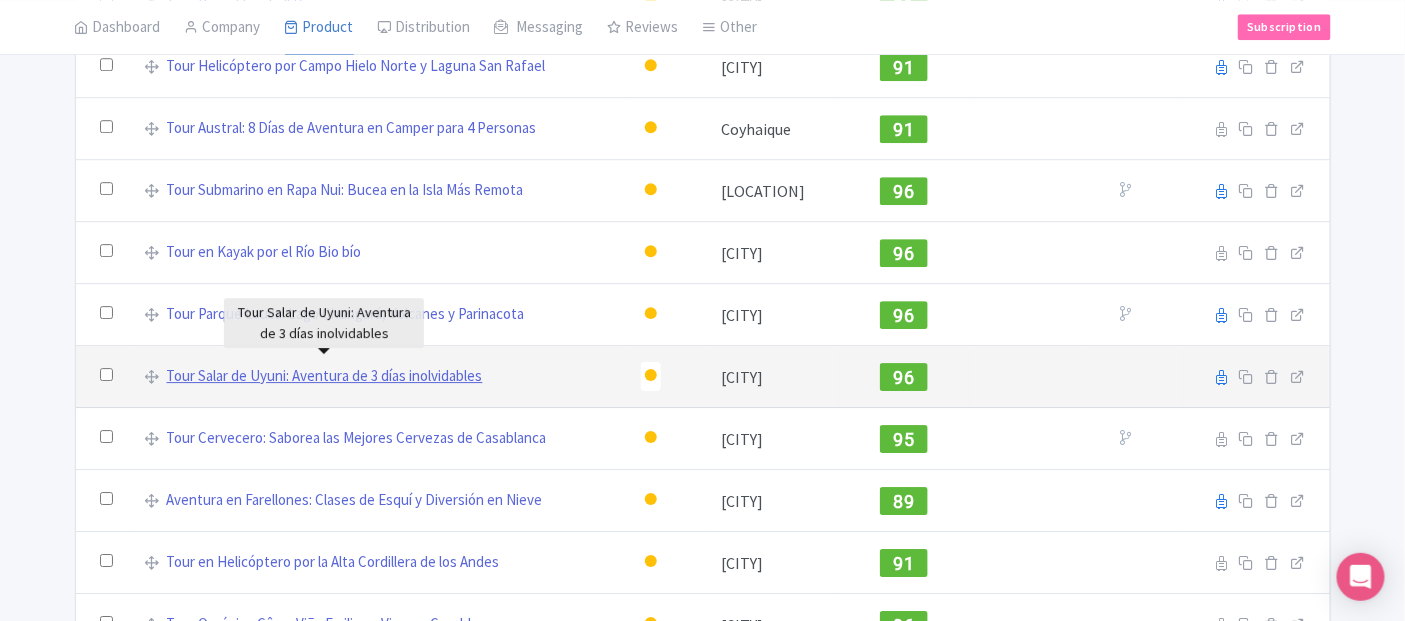click on "Tour Salar de Uyuni: Aventura de 3 días inolvidables" at bounding box center [325, 376] 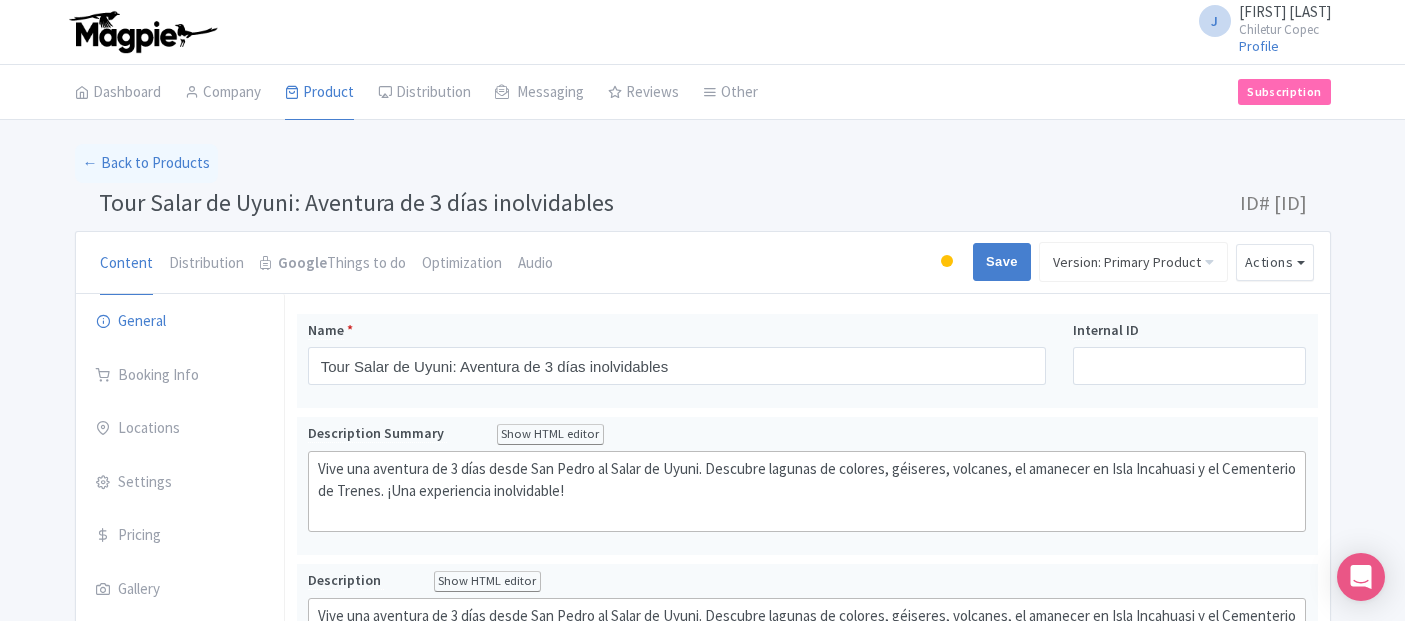 scroll, scrollTop: 0, scrollLeft: 0, axis: both 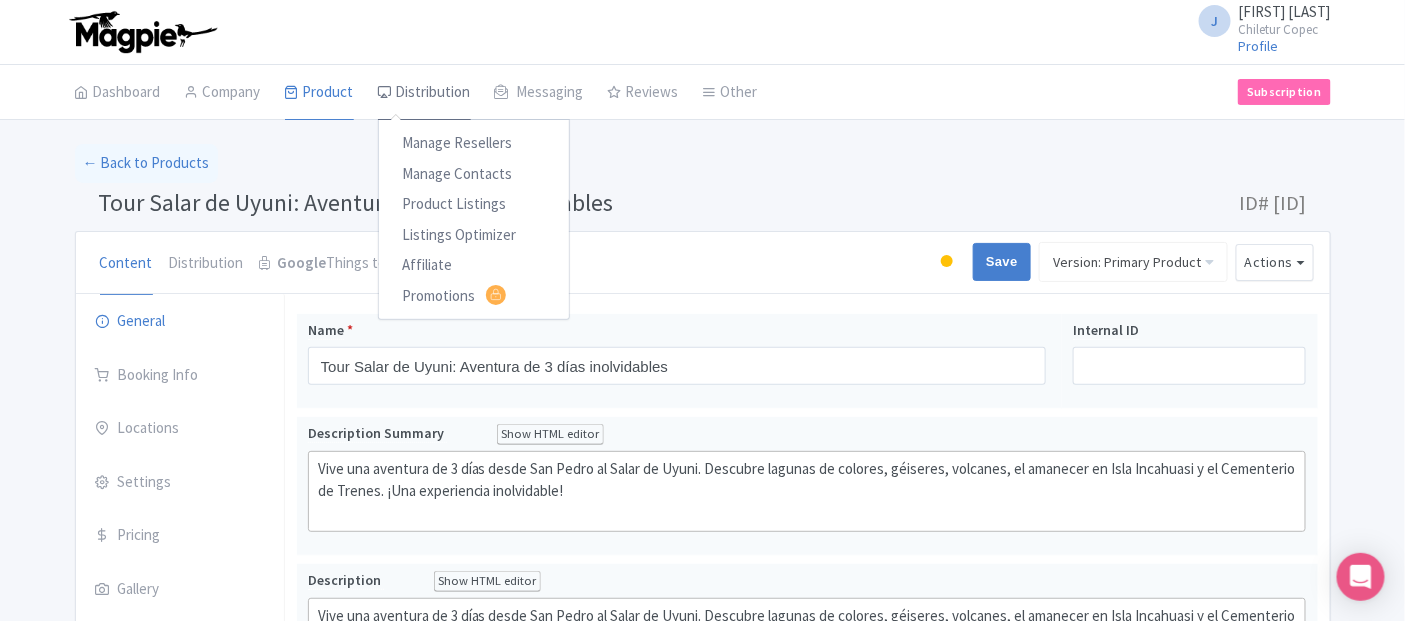 click on "Distribution" at bounding box center [424, 93] 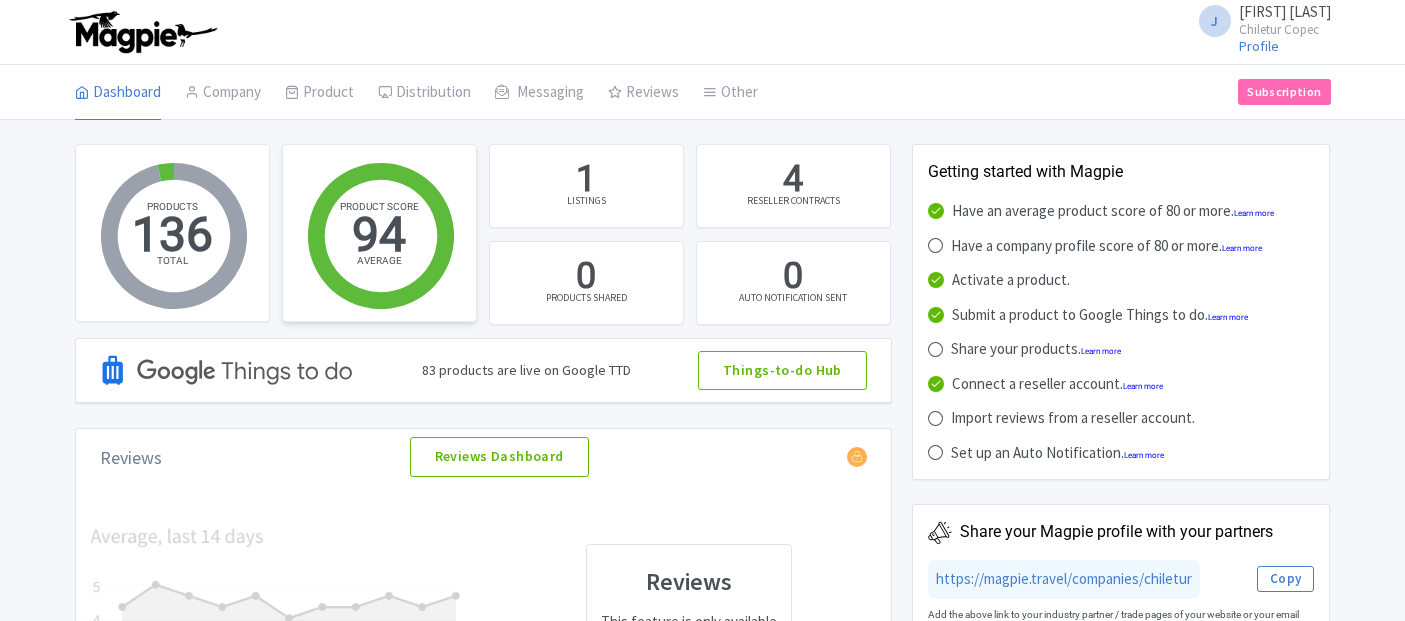 scroll, scrollTop: 0, scrollLeft: 0, axis: both 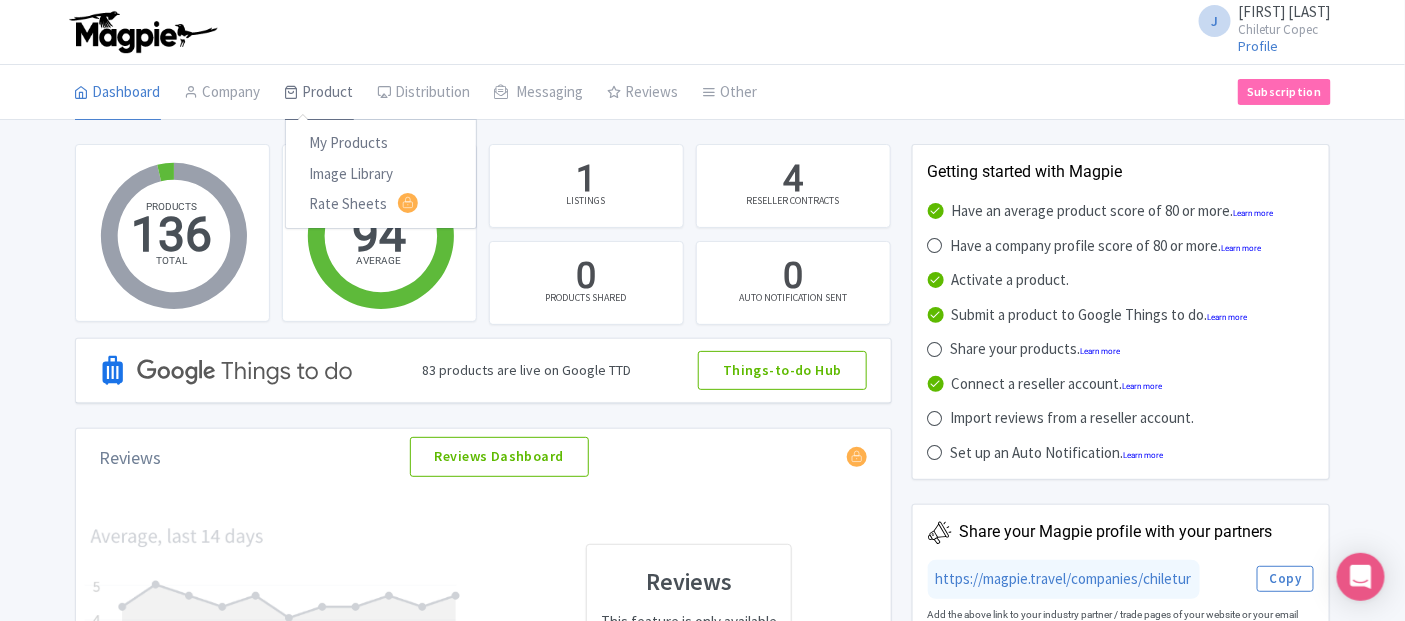 click on "Product" at bounding box center [319, 93] 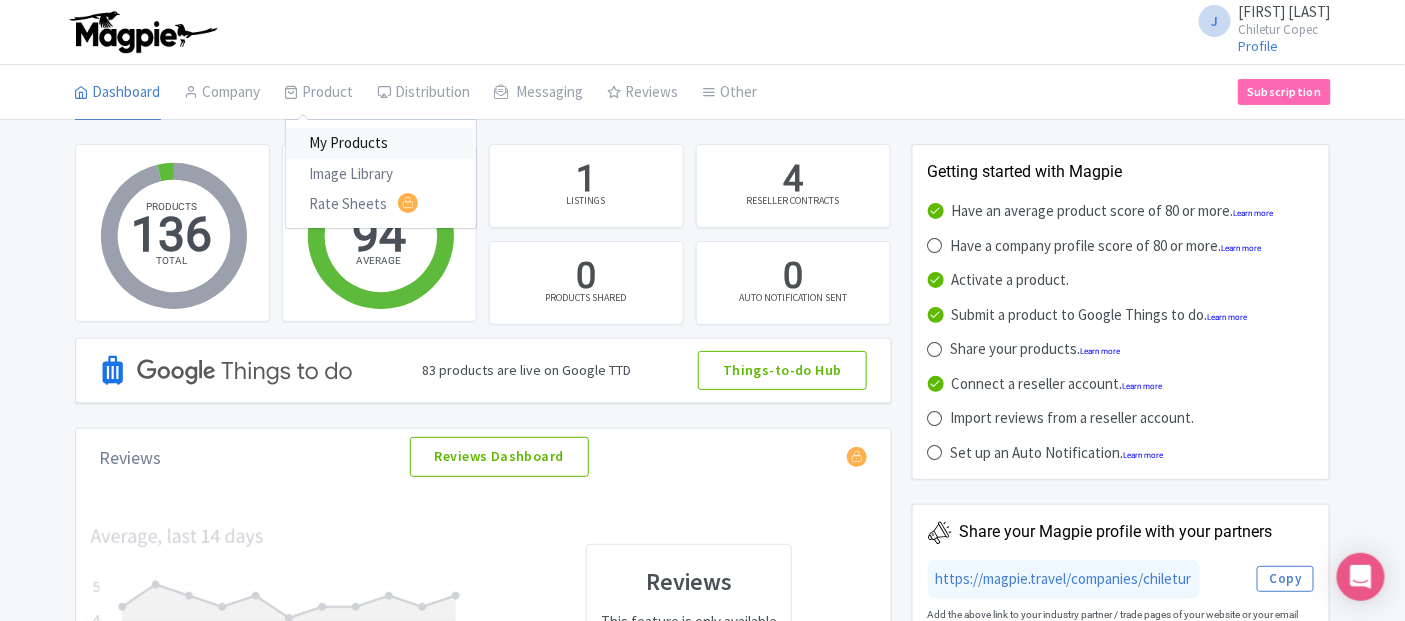 click on "My Products" at bounding box center (381, 143) 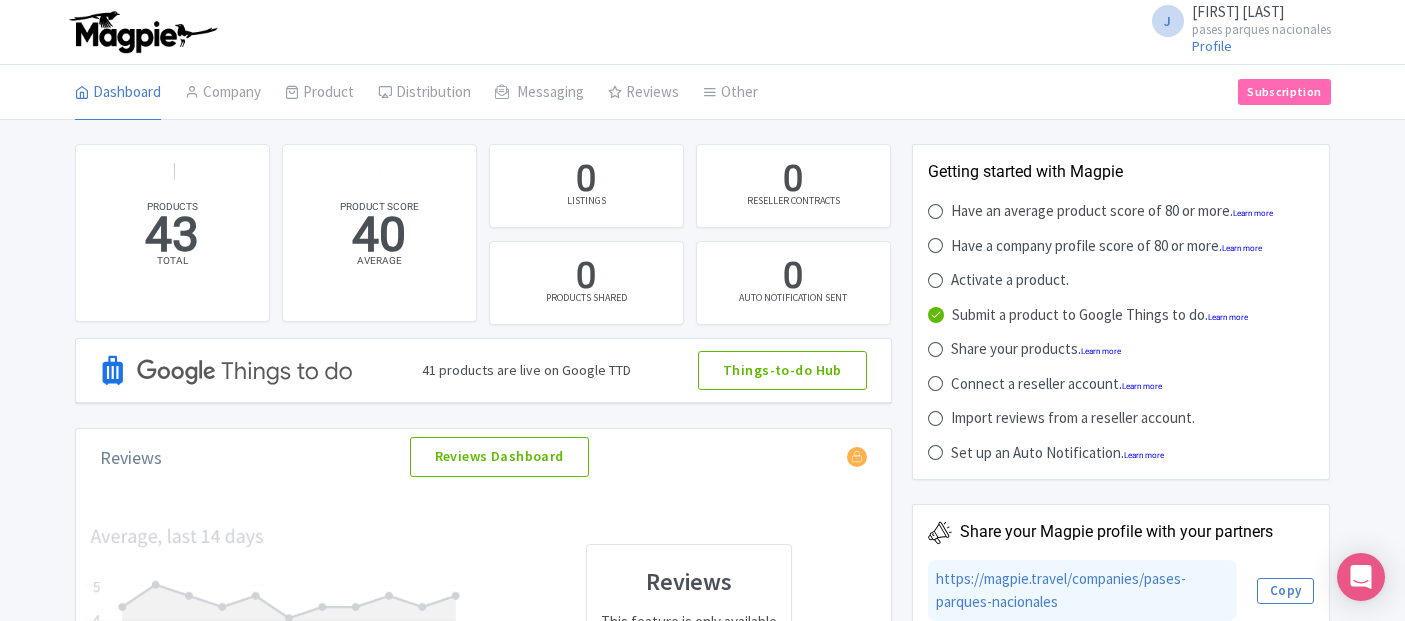 scroll, scrollTop: 0, scrollLeft: 0, axis: both 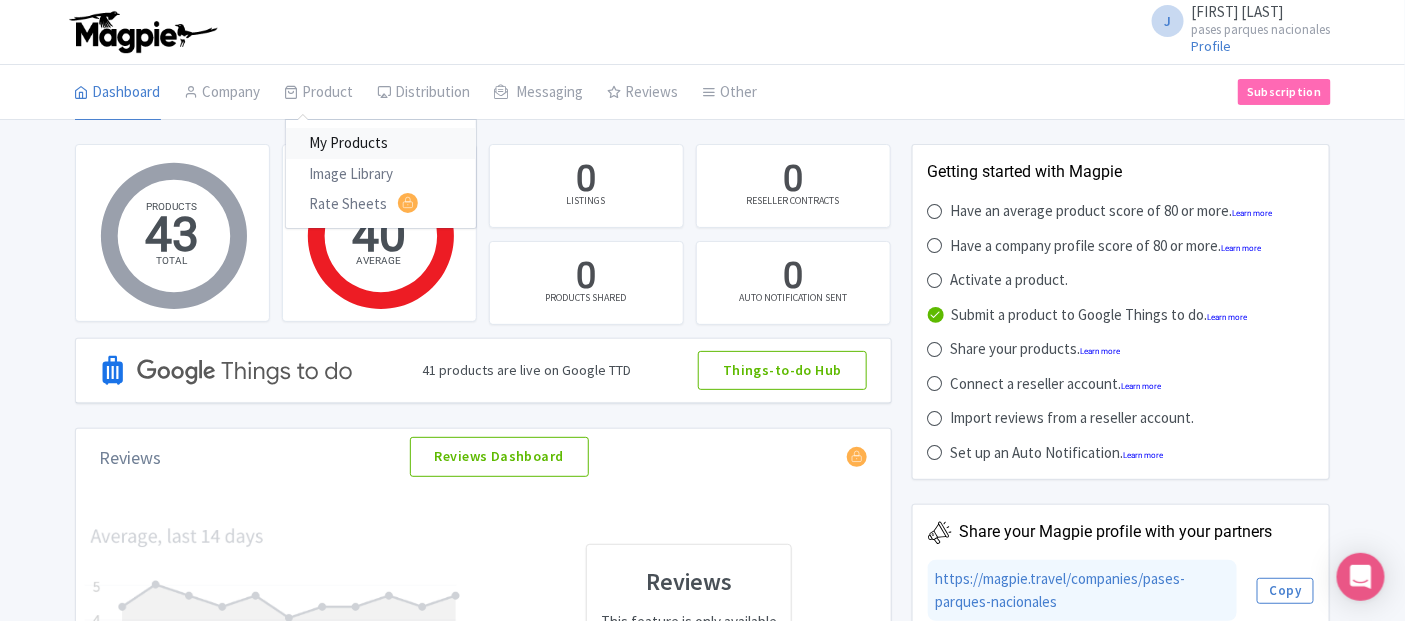 click on "My Products" at bounding box center [381, 143] 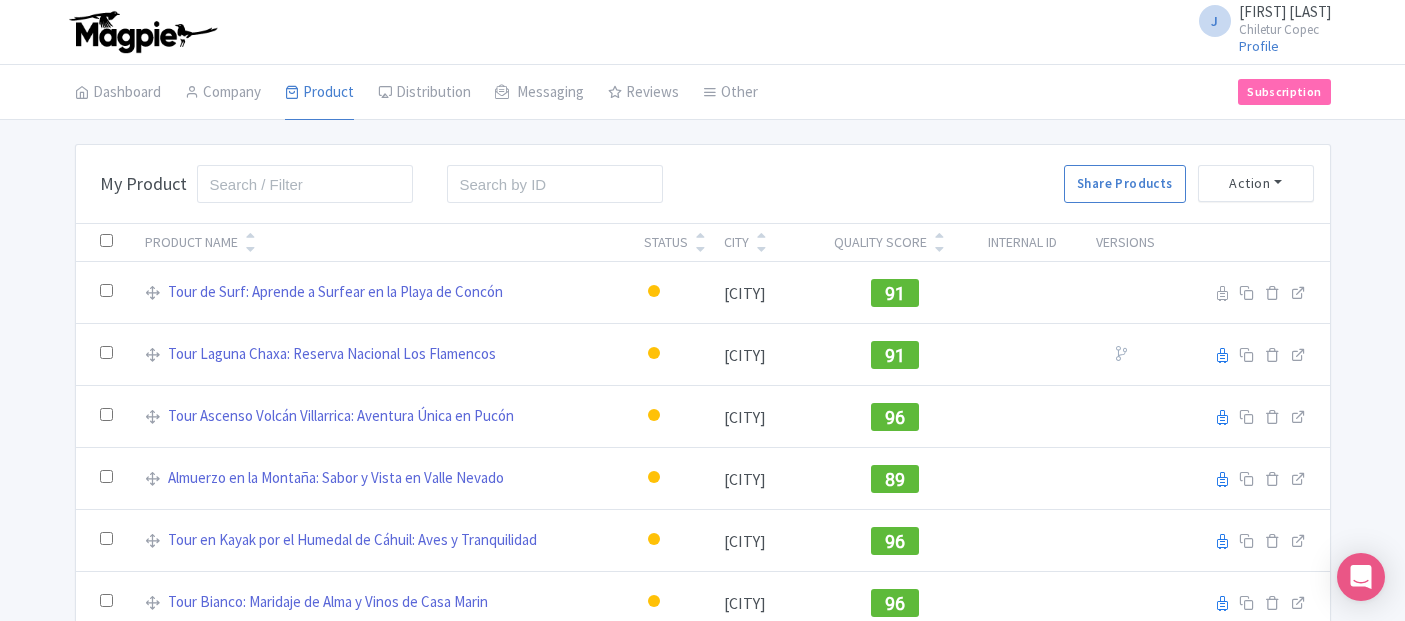scroll, scrollTop: 0, scrollLeft: 0, axis: both 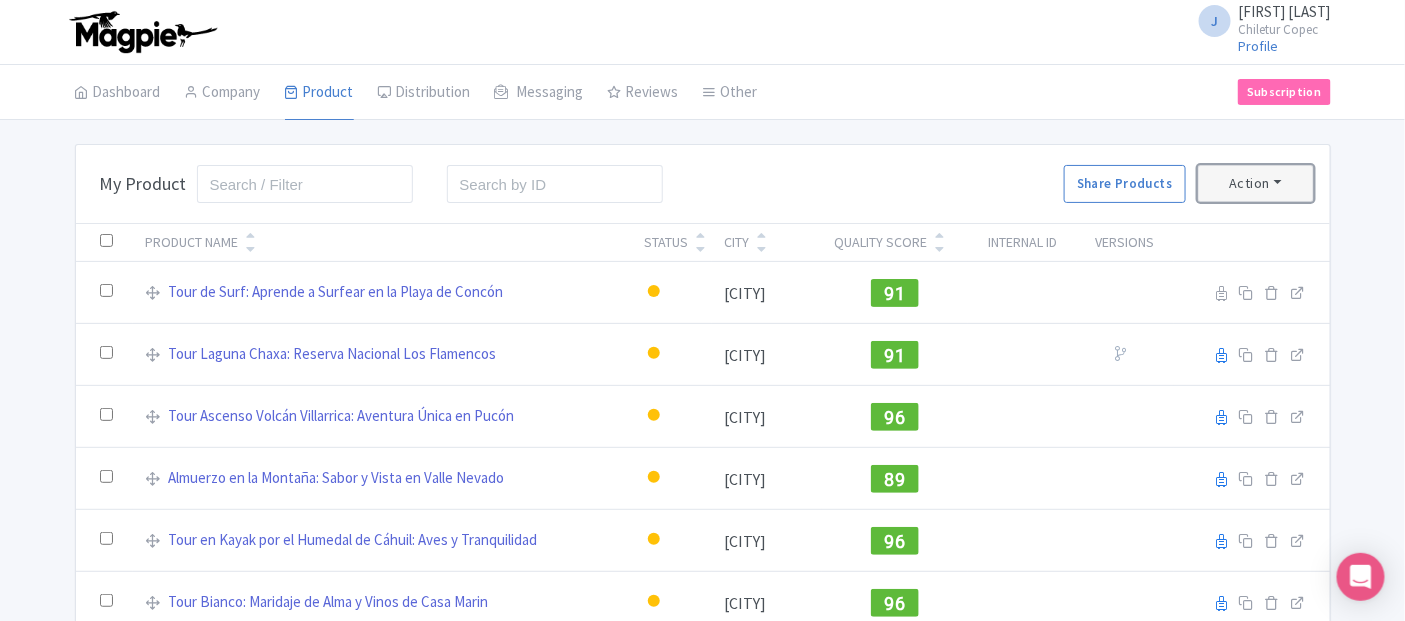 click on "Action" at bounding box center [1256, 183] 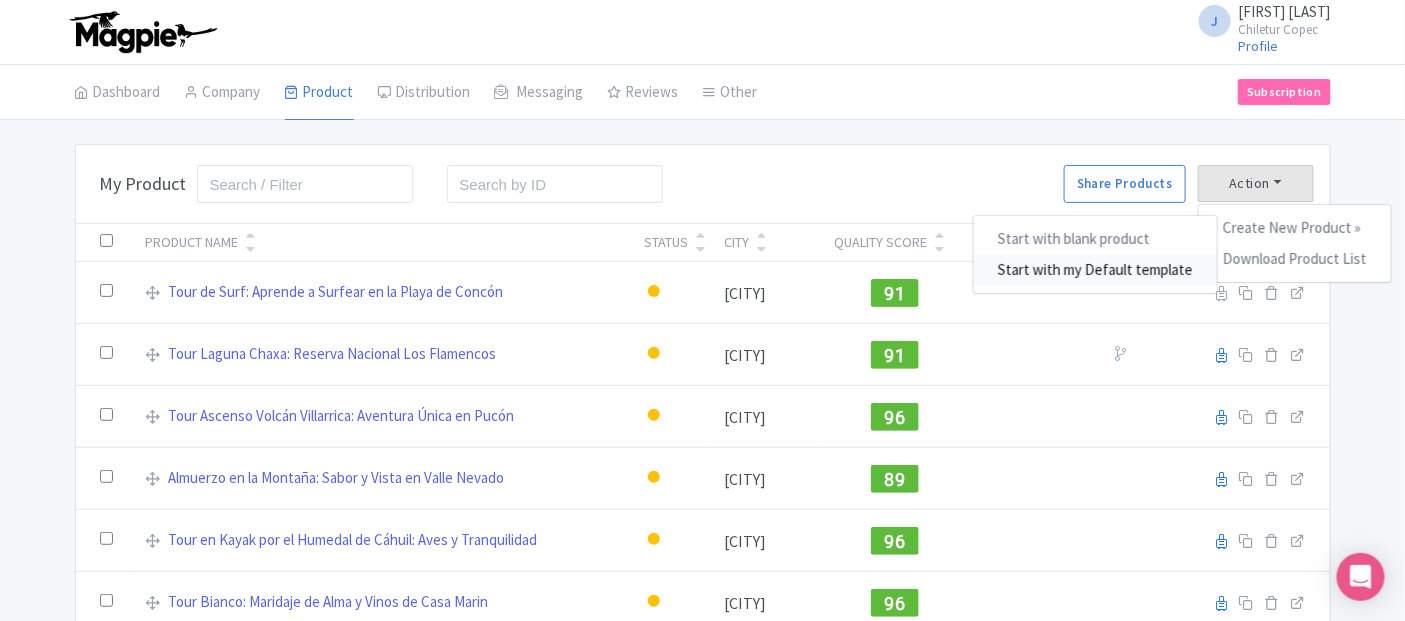 click on "Start with my Default template" at bounding box center (1095, 270) 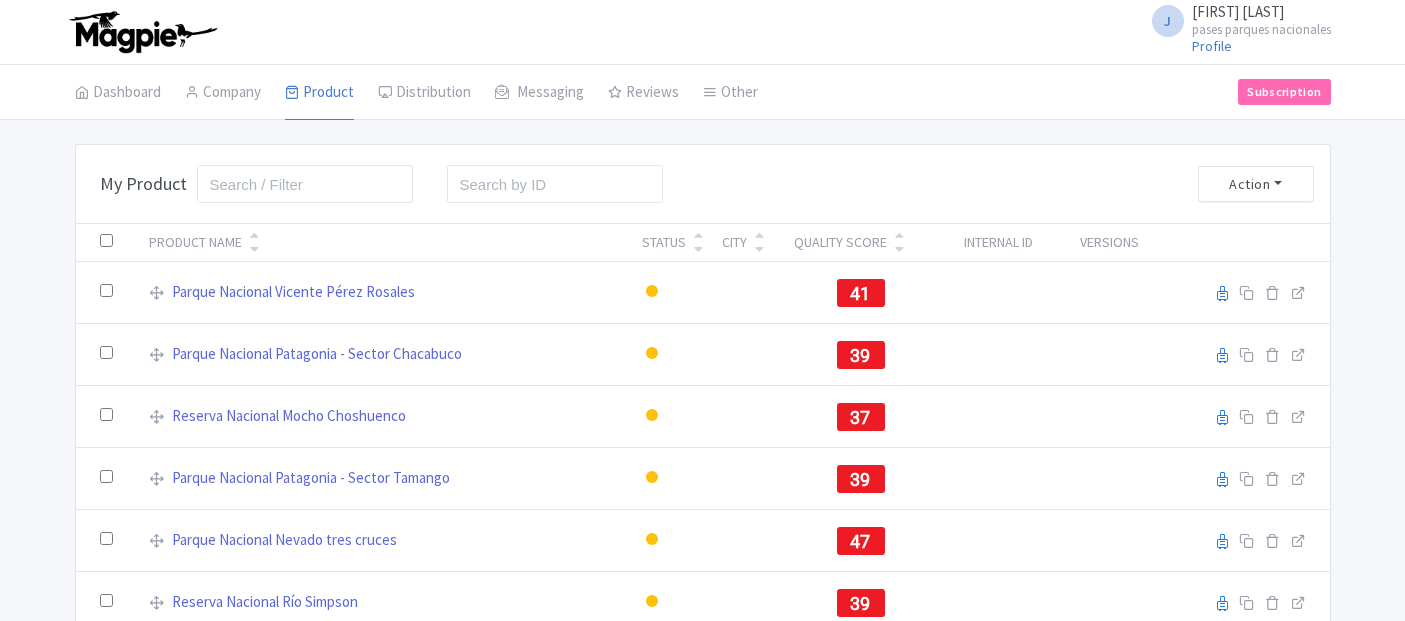 scroll, scrollTop: 0, scrollLeft: 0, axis: both 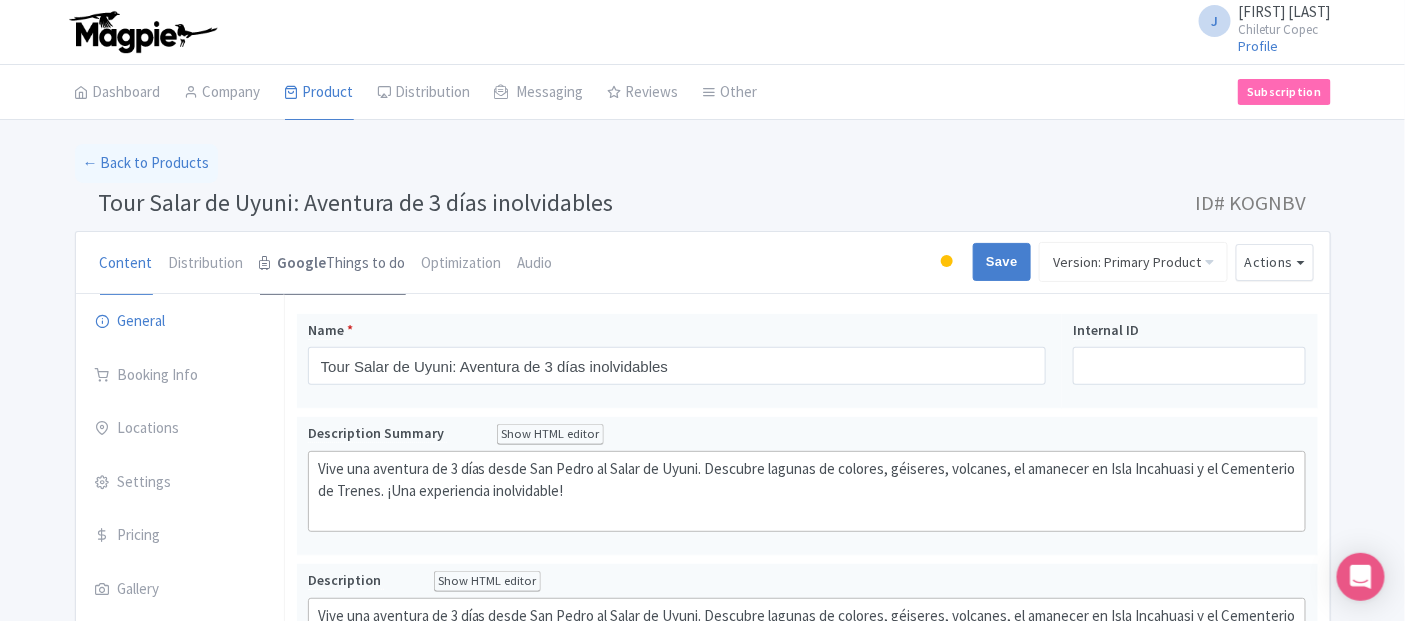 click on "Google" at bounding box center (302, 263) 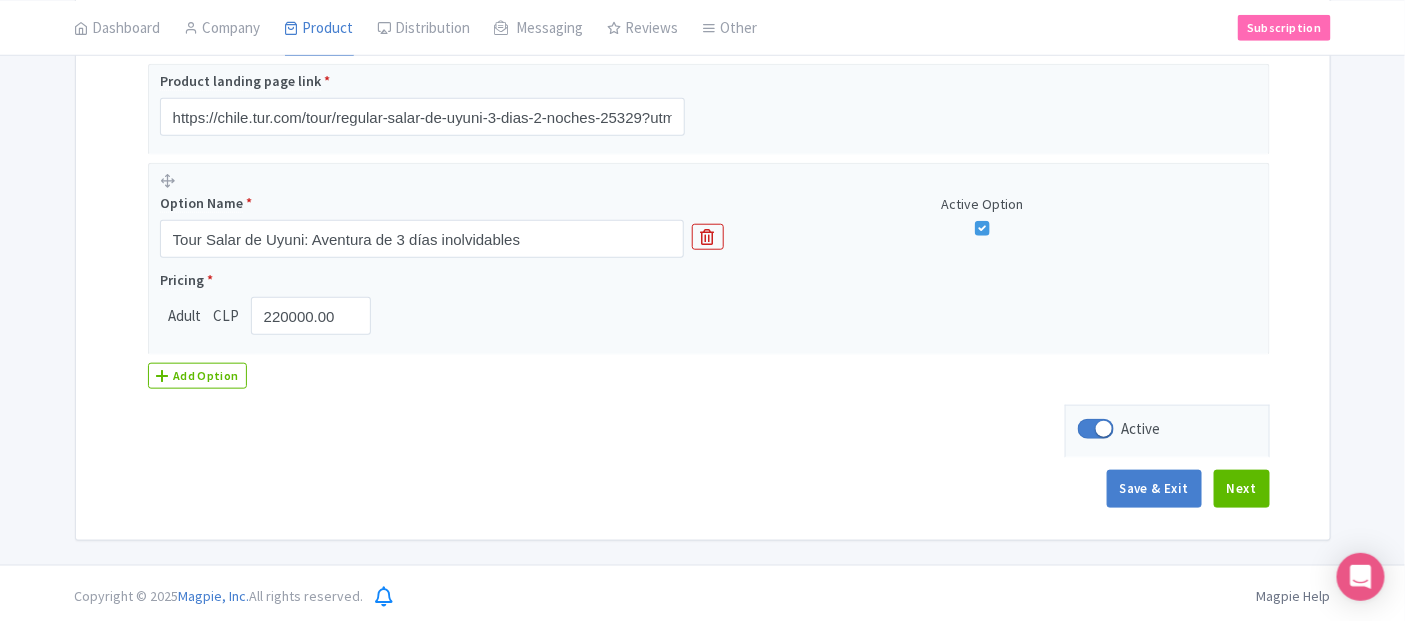 scroll, scrollTop: 399, scrollLeft: 0, axis: vertical 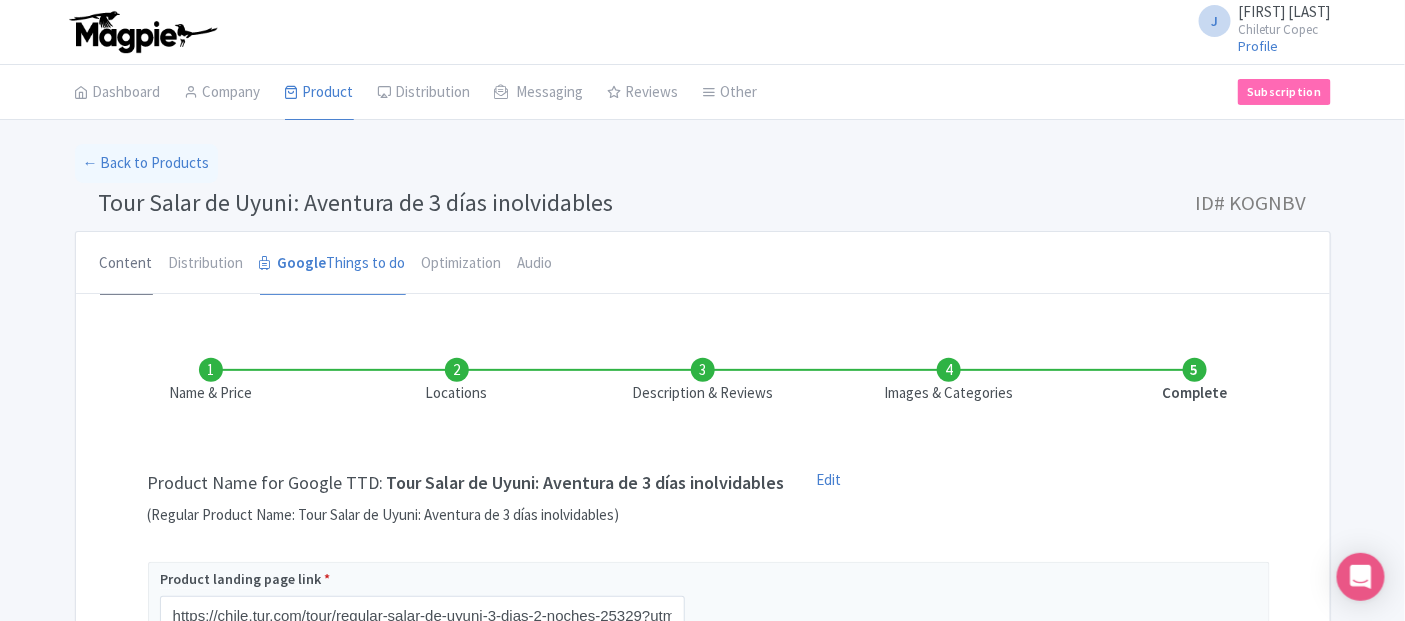 click on "Content" at bounding box center (126, 264) 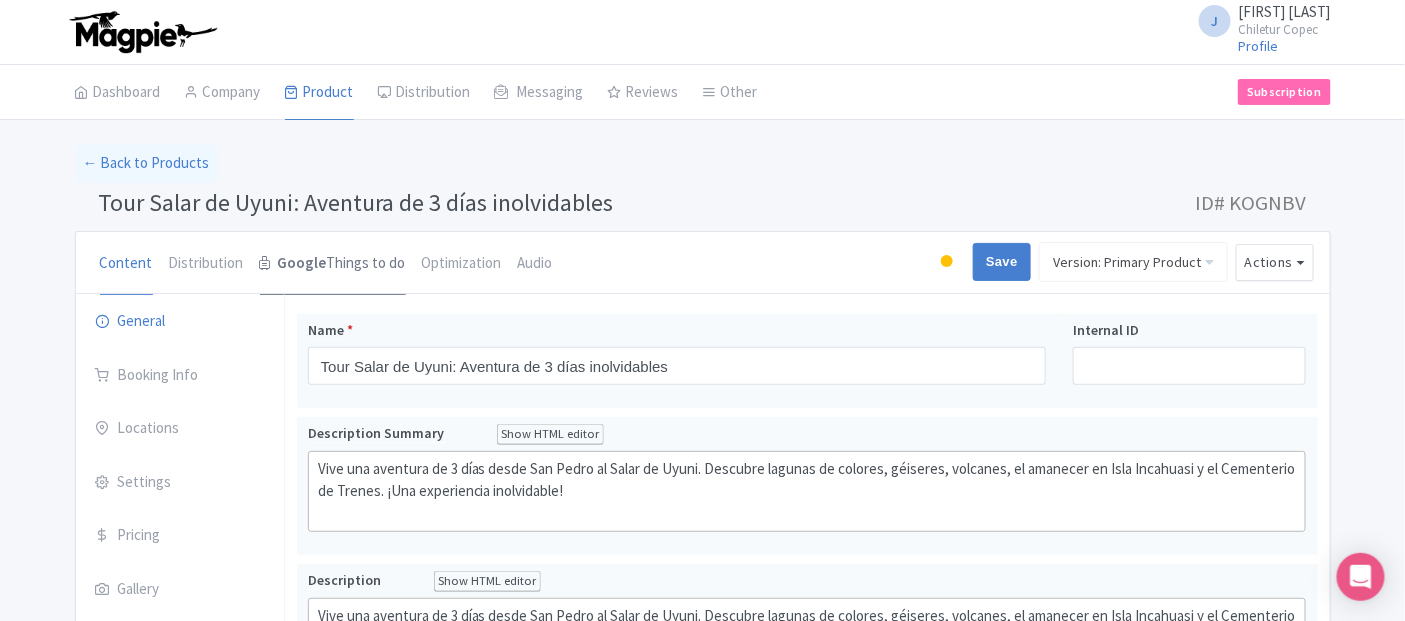 click on "Google  Things to do" at bounding box center [333, 264] 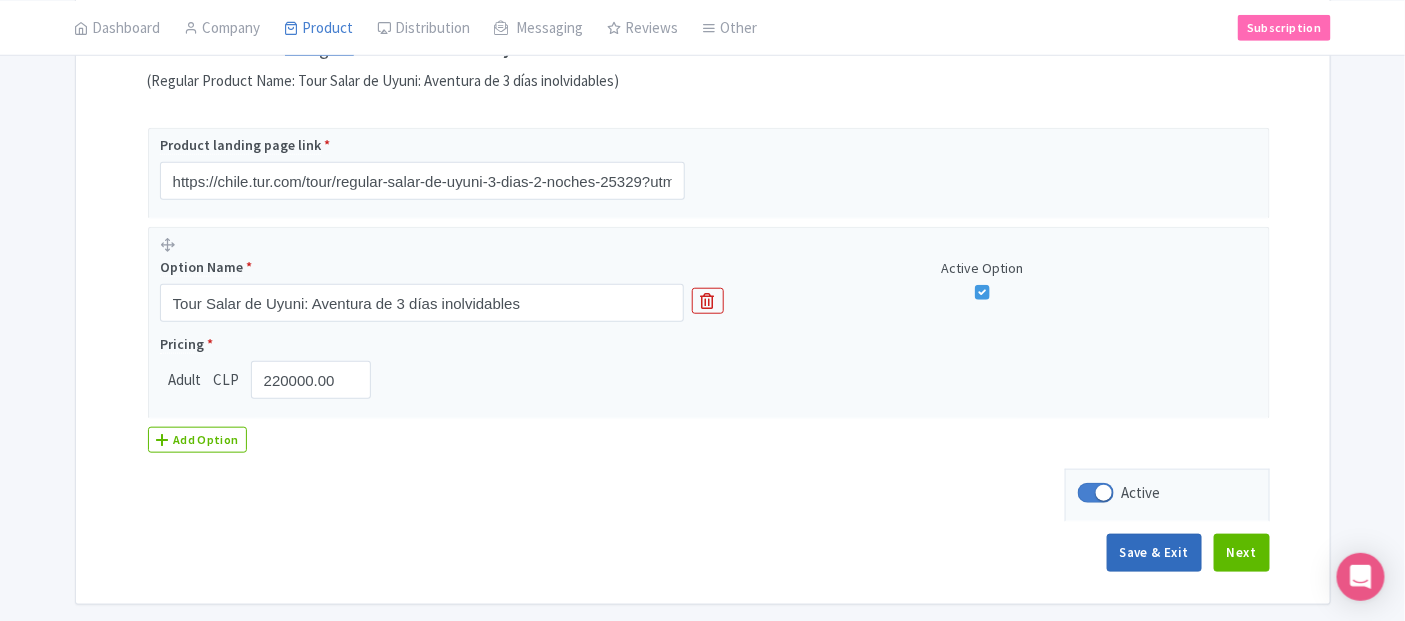 scroll, scrollTop: 444, scrollLeft: 0, axis: vertical 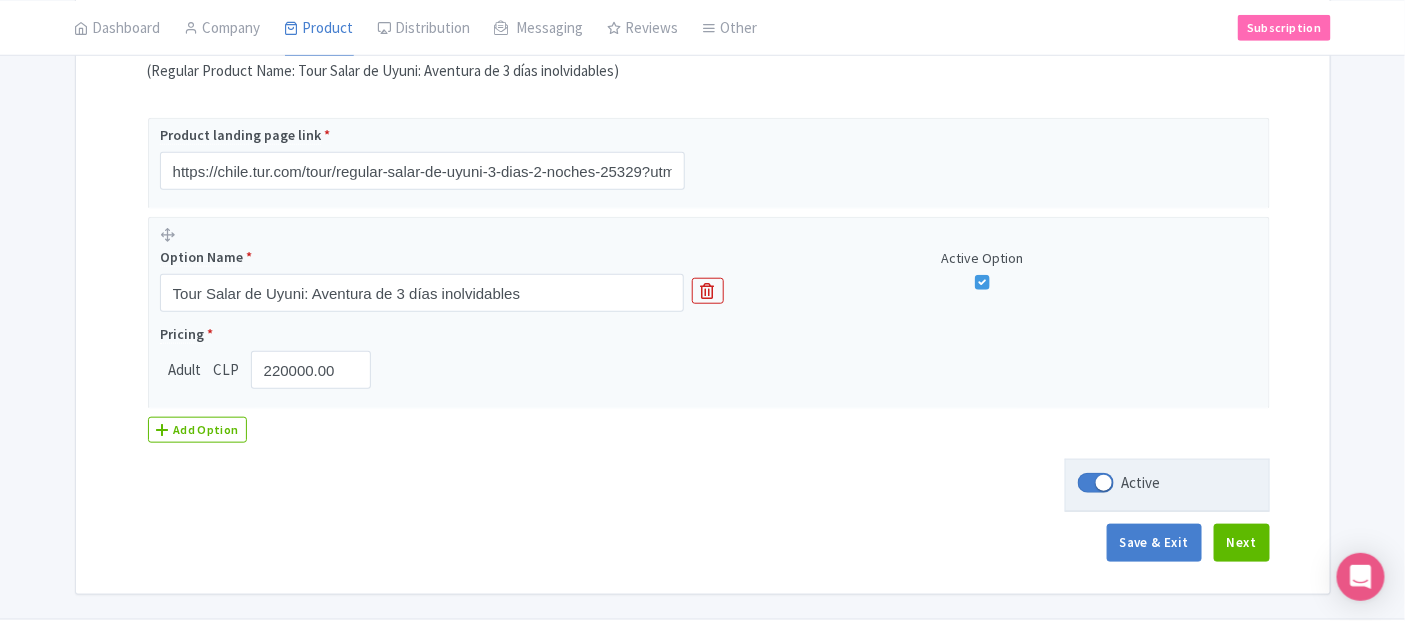 click at bounding box center (1096, 483) 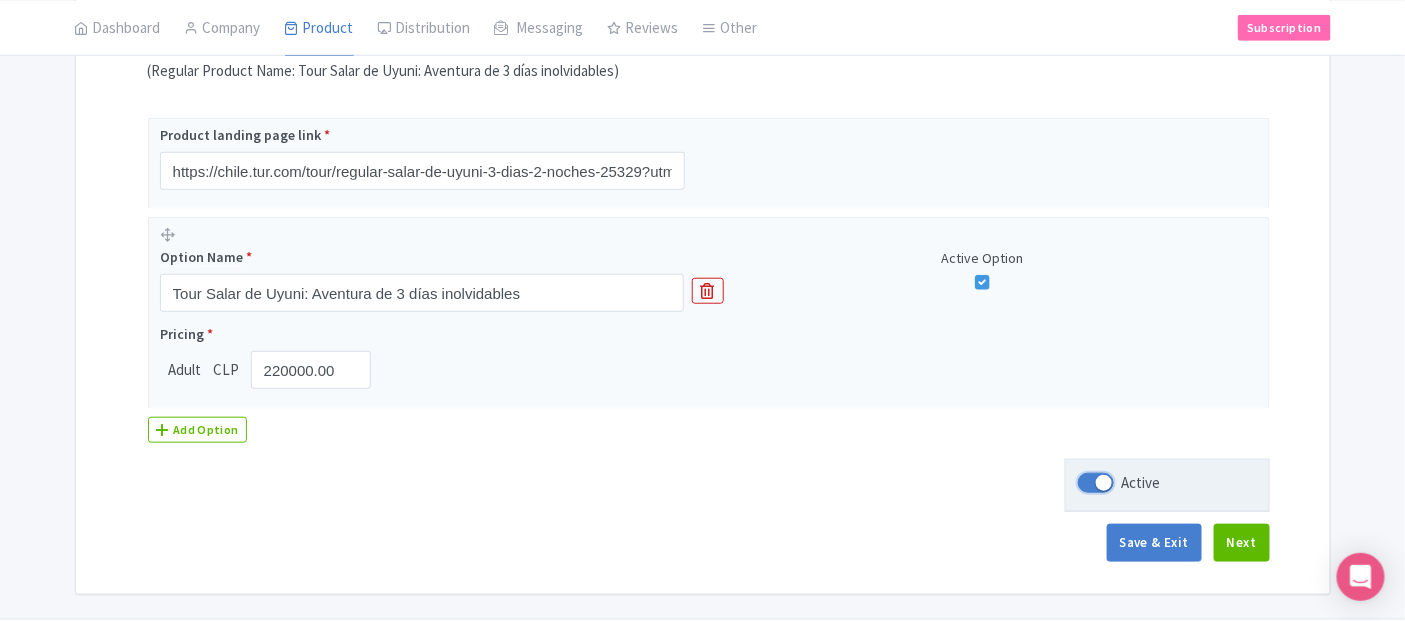 click on "Active" at bounding box center (1084, 482) 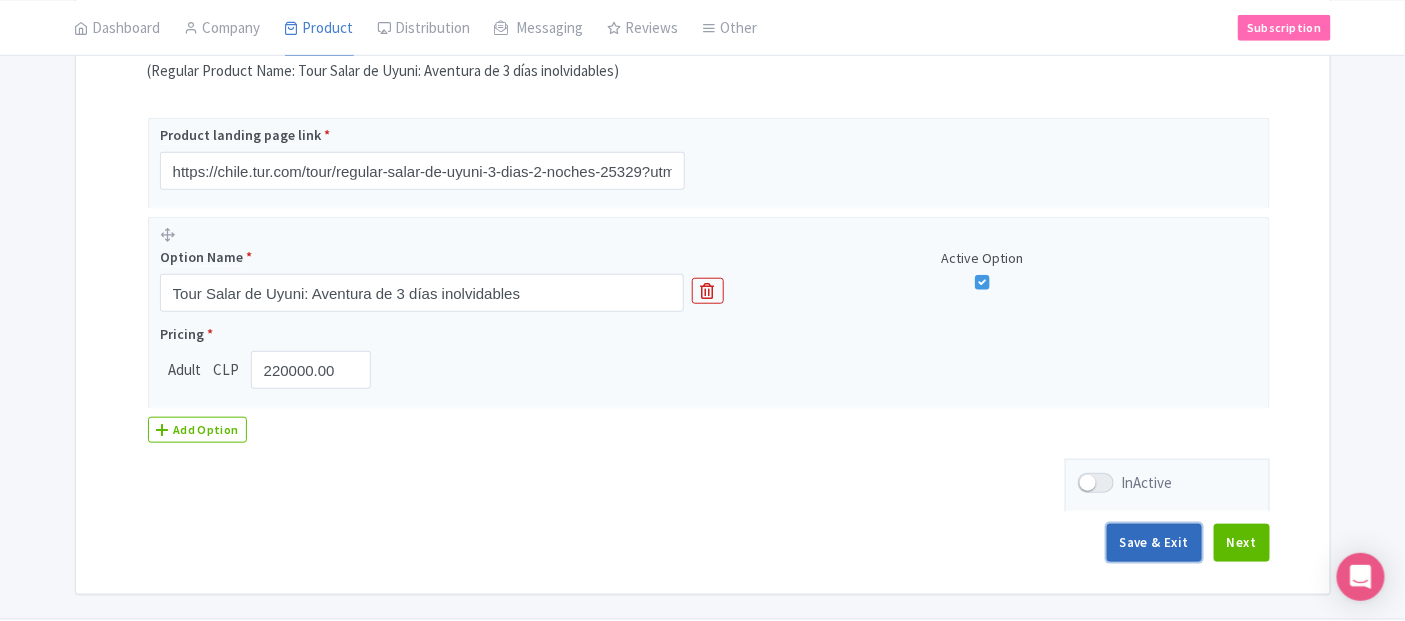 click on "Save & Exit" at bounding box center [1154, 543] 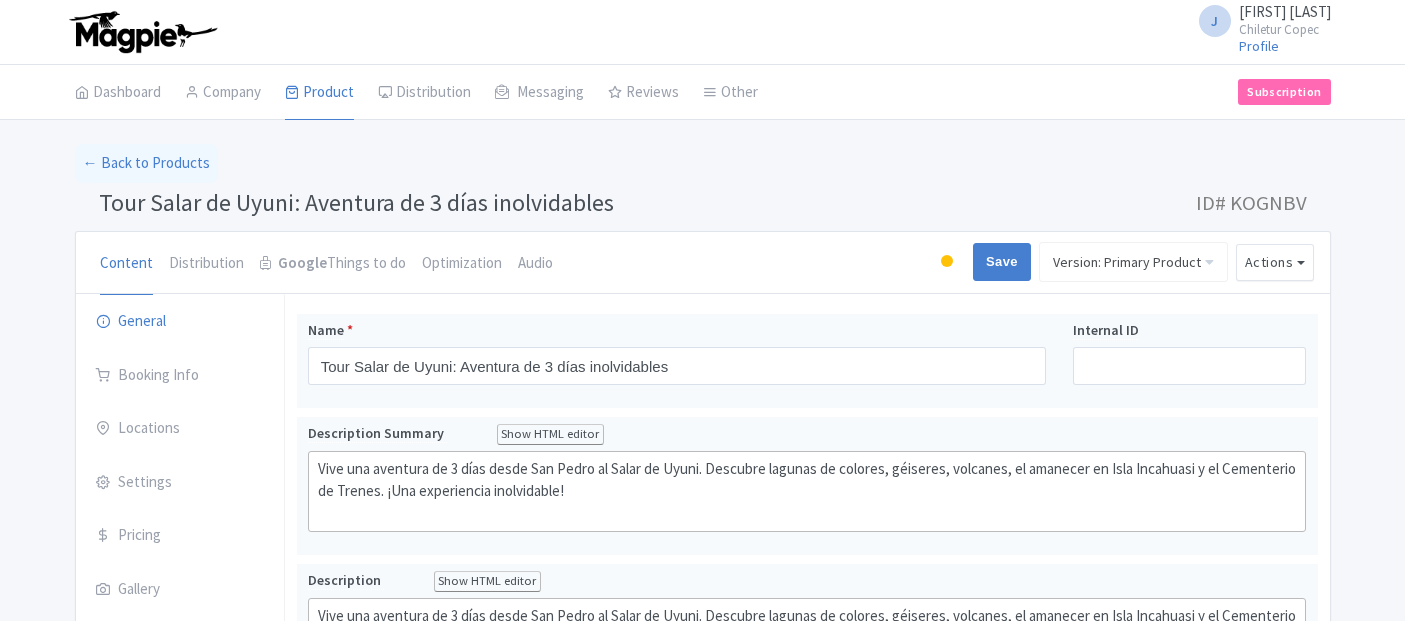 scroll, scrollTop: 0, scrollLeft: 0, axis: both 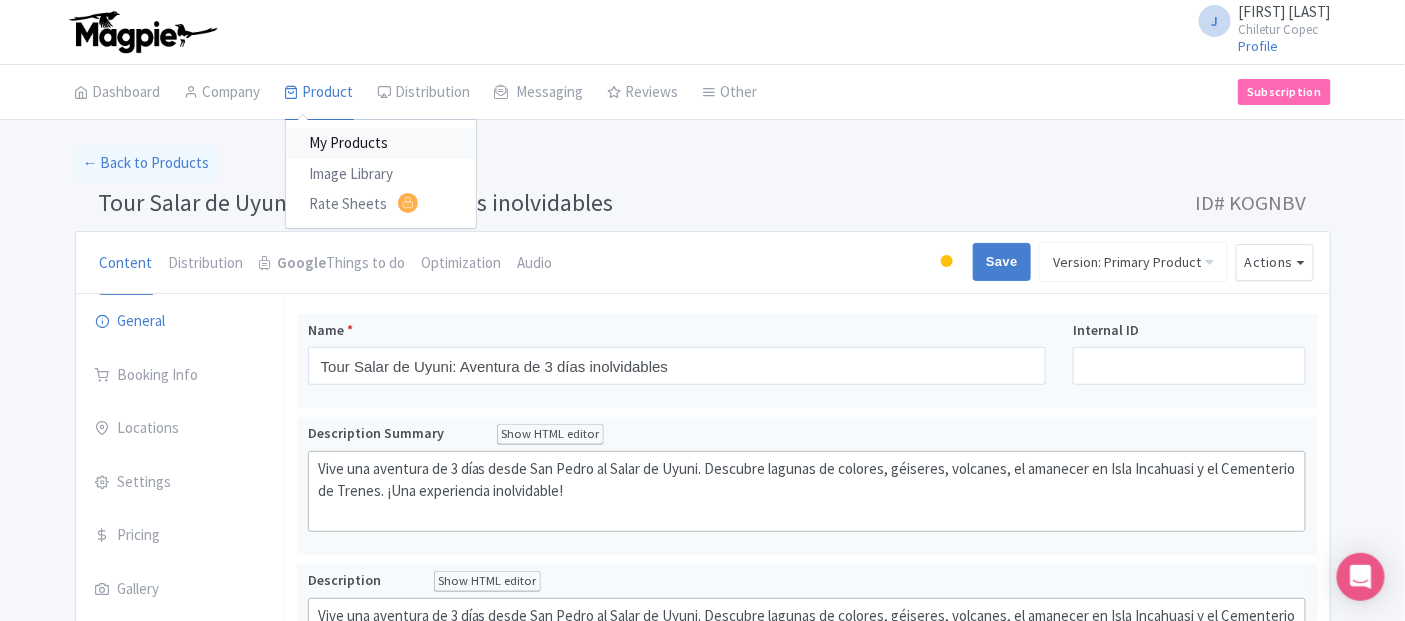 click on "My Products" at bounding box center [381, 143] 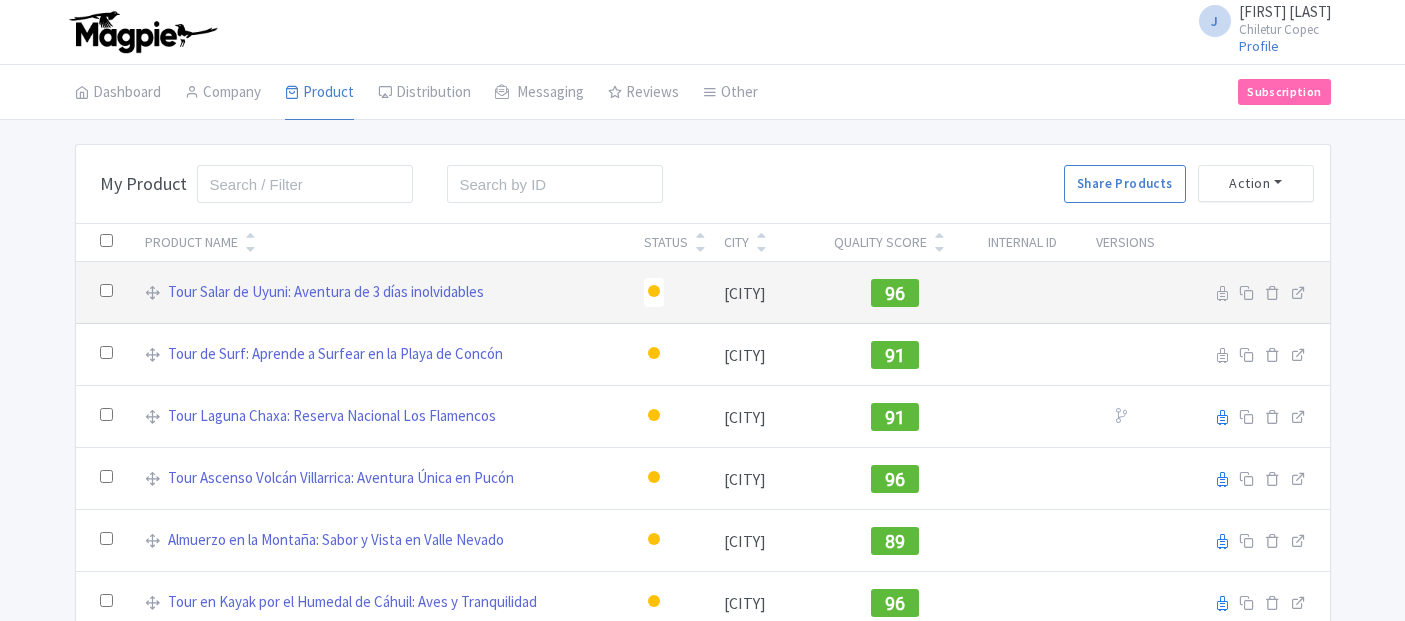 scroll, scrollTop: 0, scrollLeft: 0, axis: both 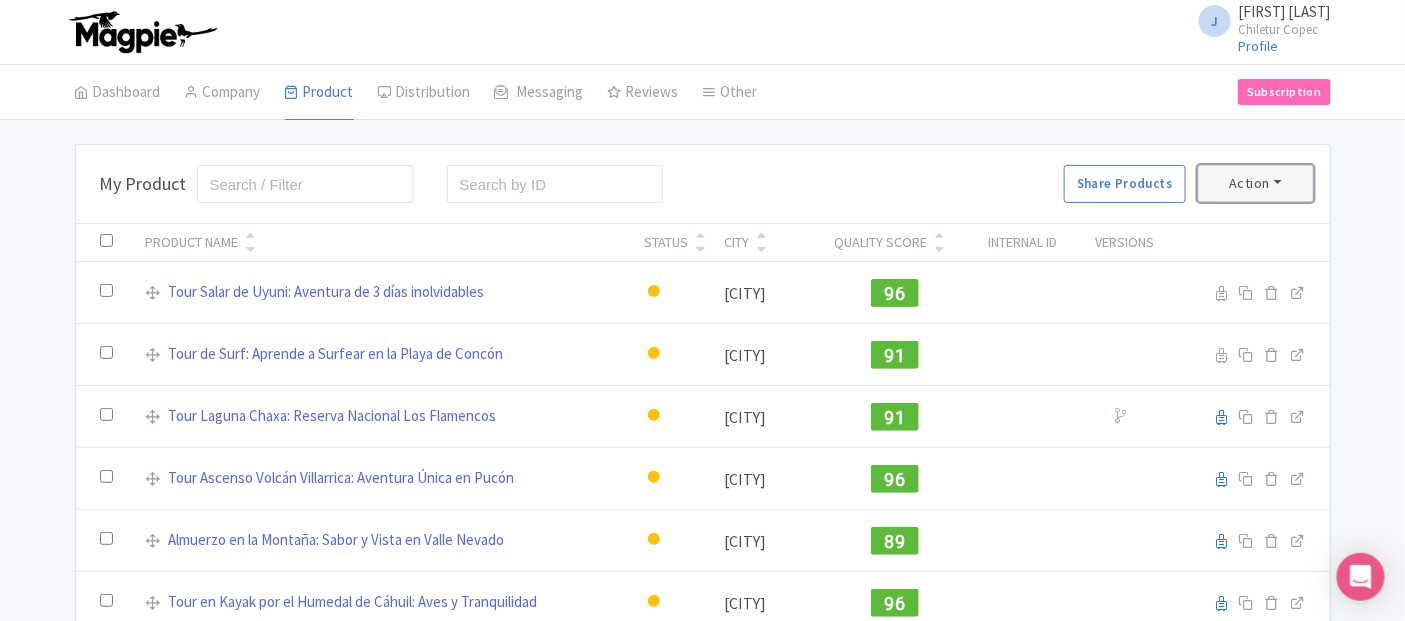 click on "Action" at bounding box center [1256, 183] 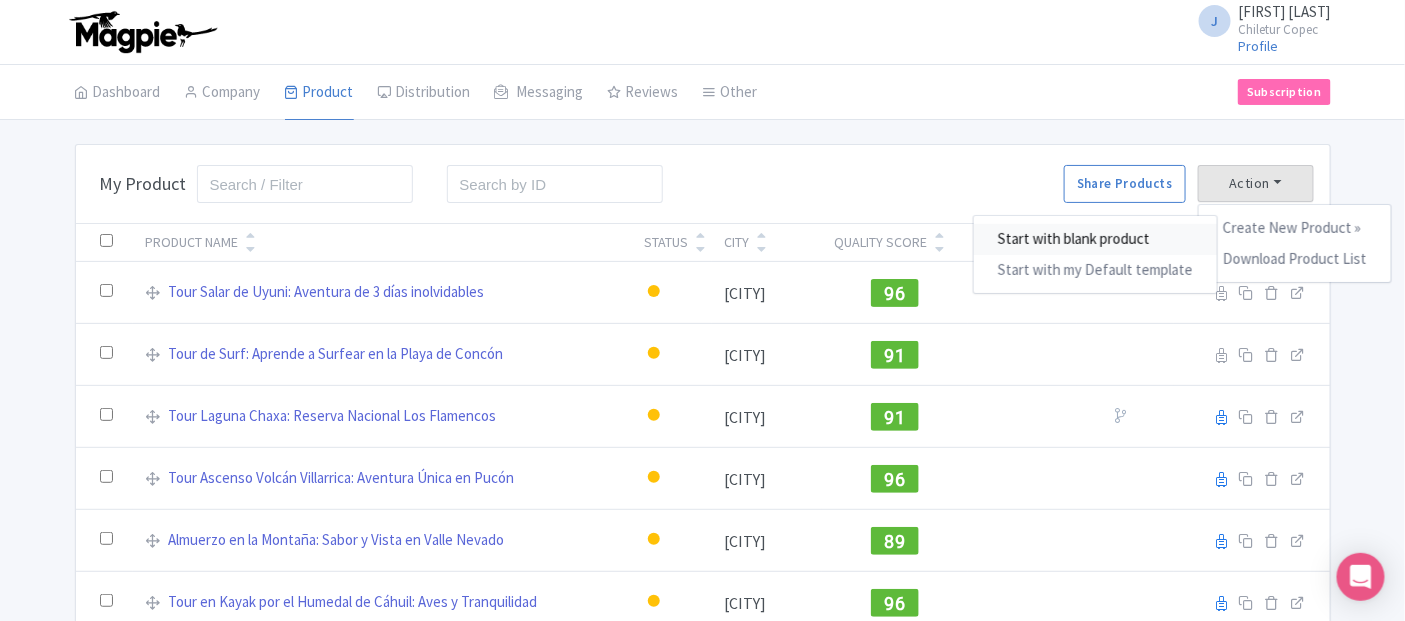 click on "Start with blank product" at bounding box center [1095, 239] 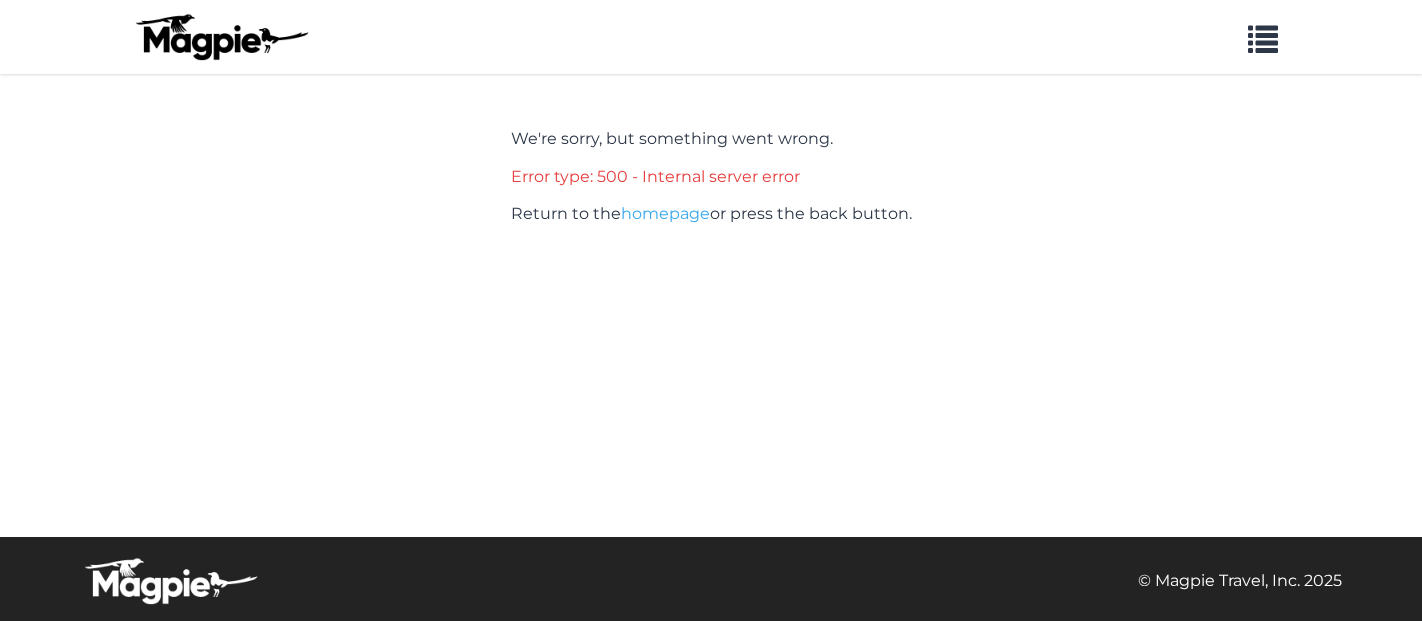 scroll, scrollTop: 0, scrollLeft: 0, axis: both 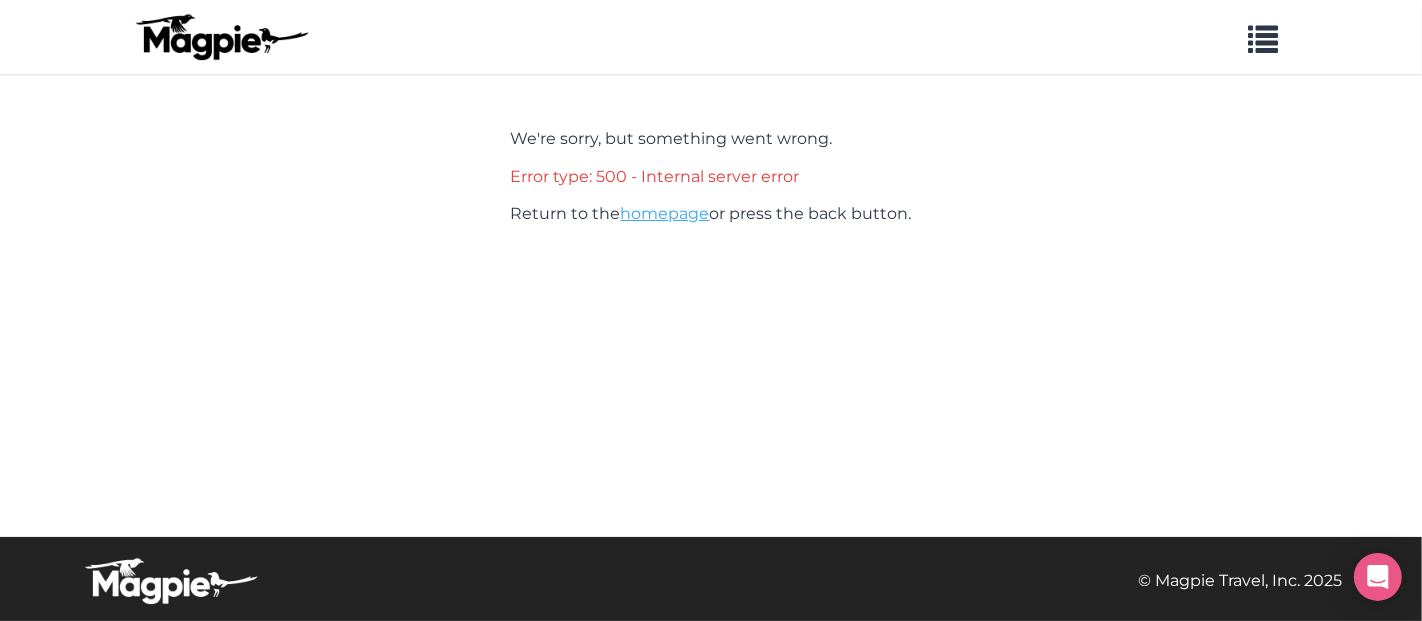 click on "homepage" at bounding box center [665, 213] 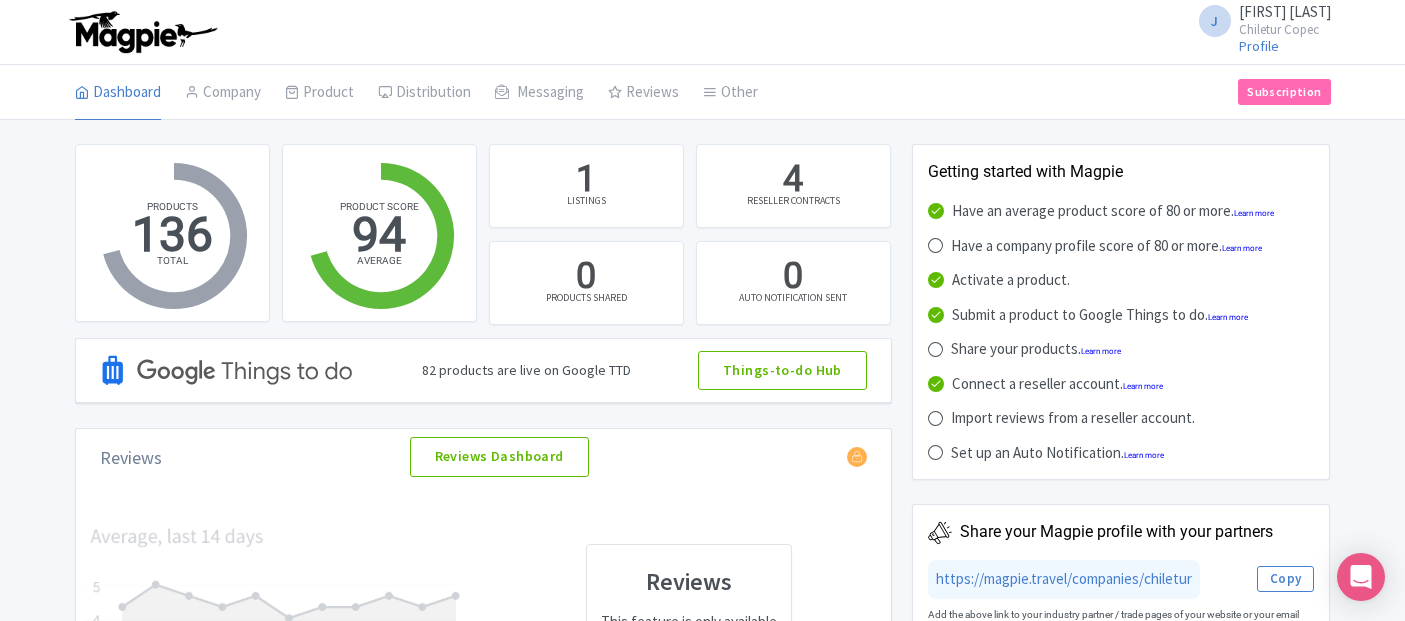 scroll, scrollTop: 0, scrollLeft: 0, axis: both 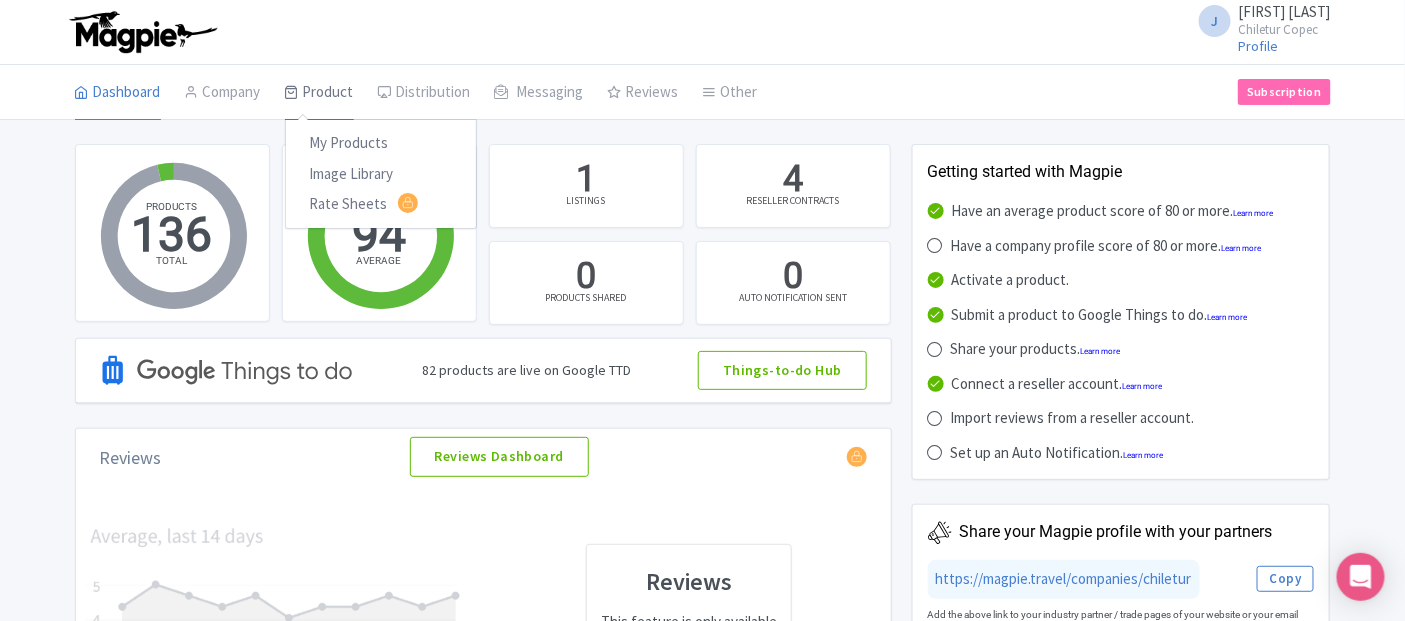 click on "Product" at bounding box center (319, 93) 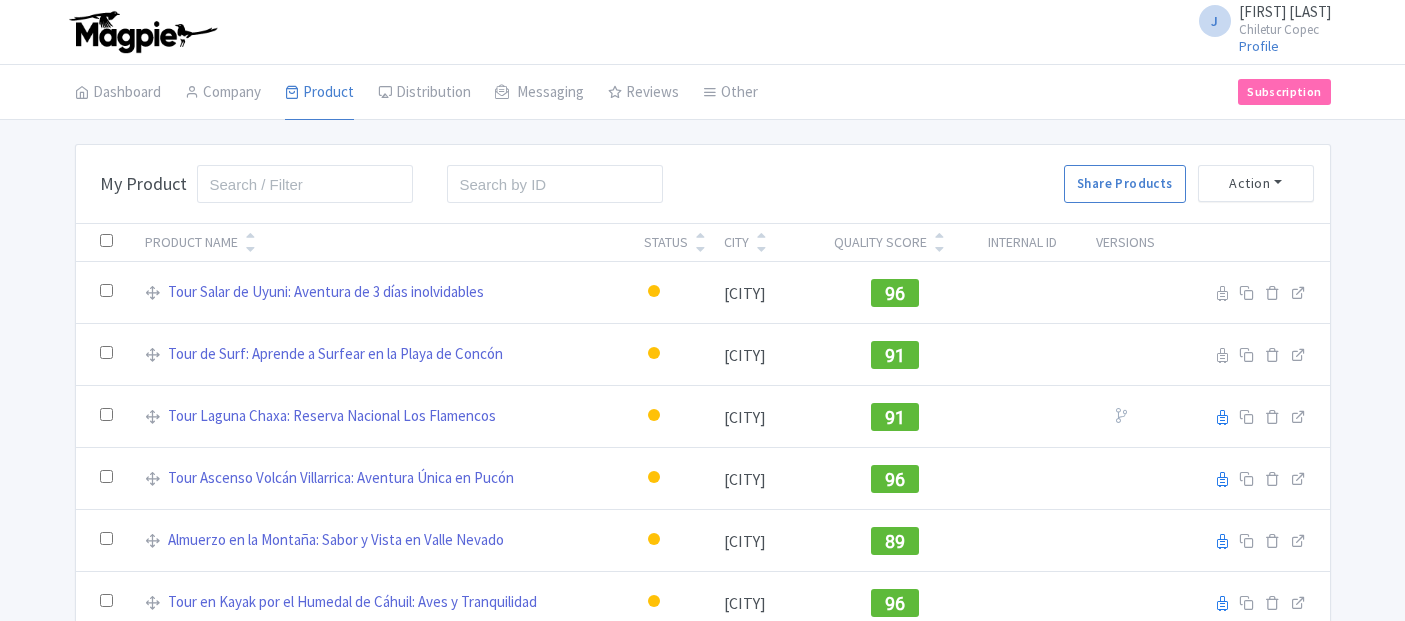 scroll, scrollTop: 0, scrollLeft: 0, axis: both 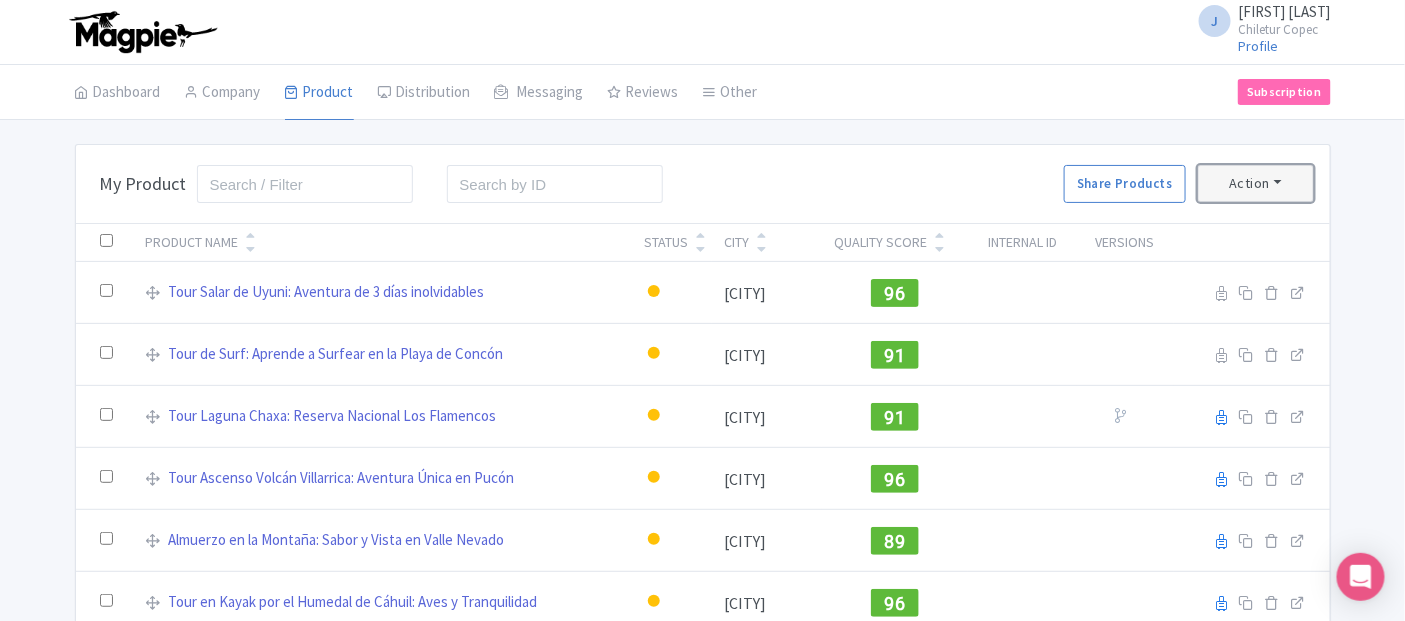 click on "Action" at bounding box center (1256, 183) 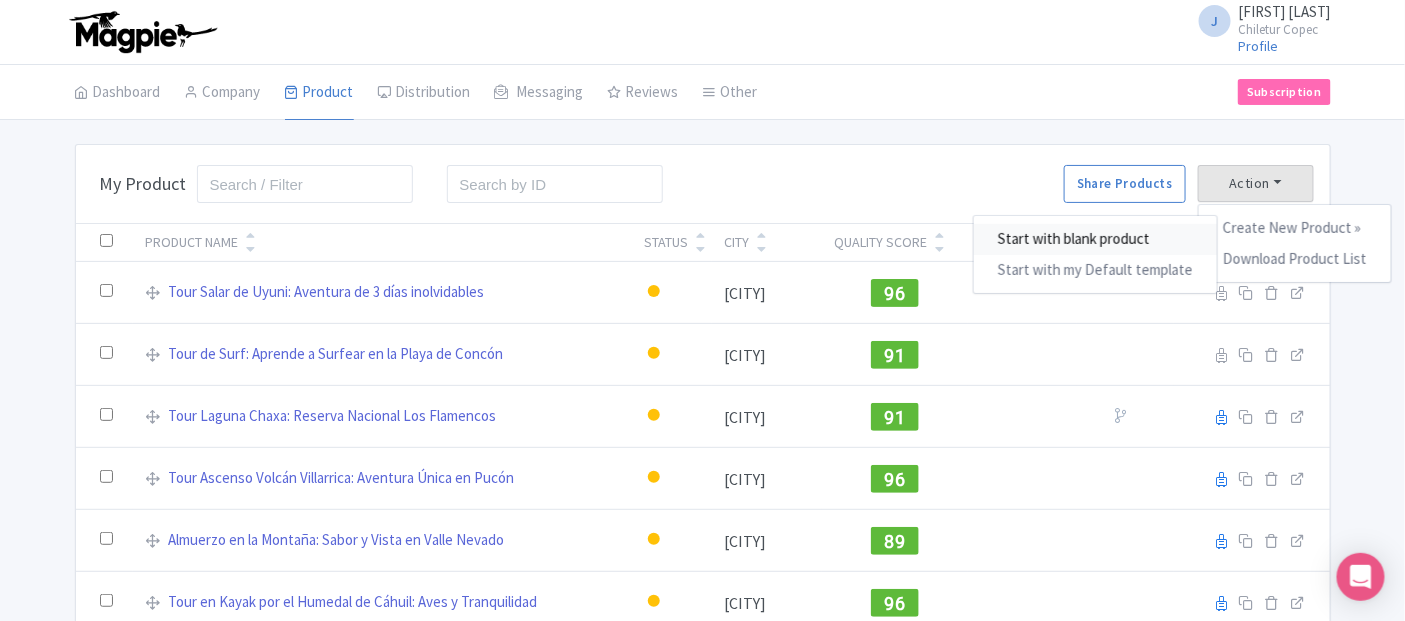 click on "Start with blank product" at bounding box center [1095, 239] 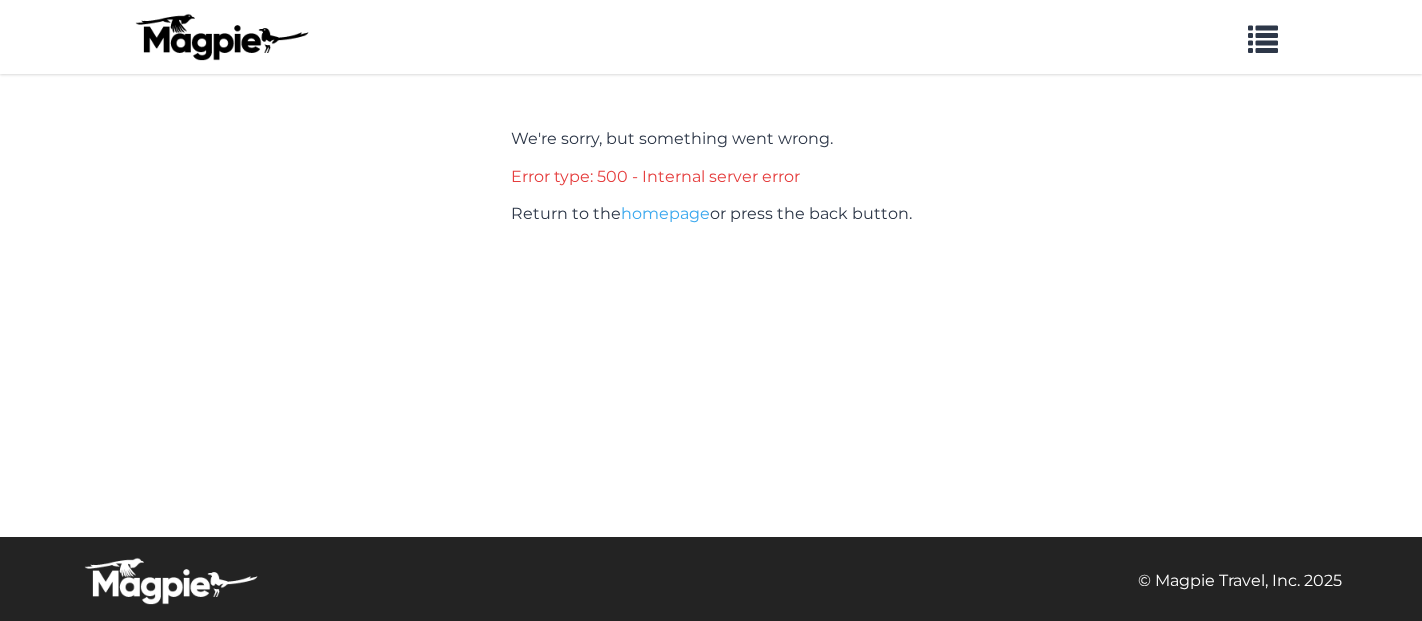 scroll, scrollTop: 0, scrollLeft: 0, axis: both 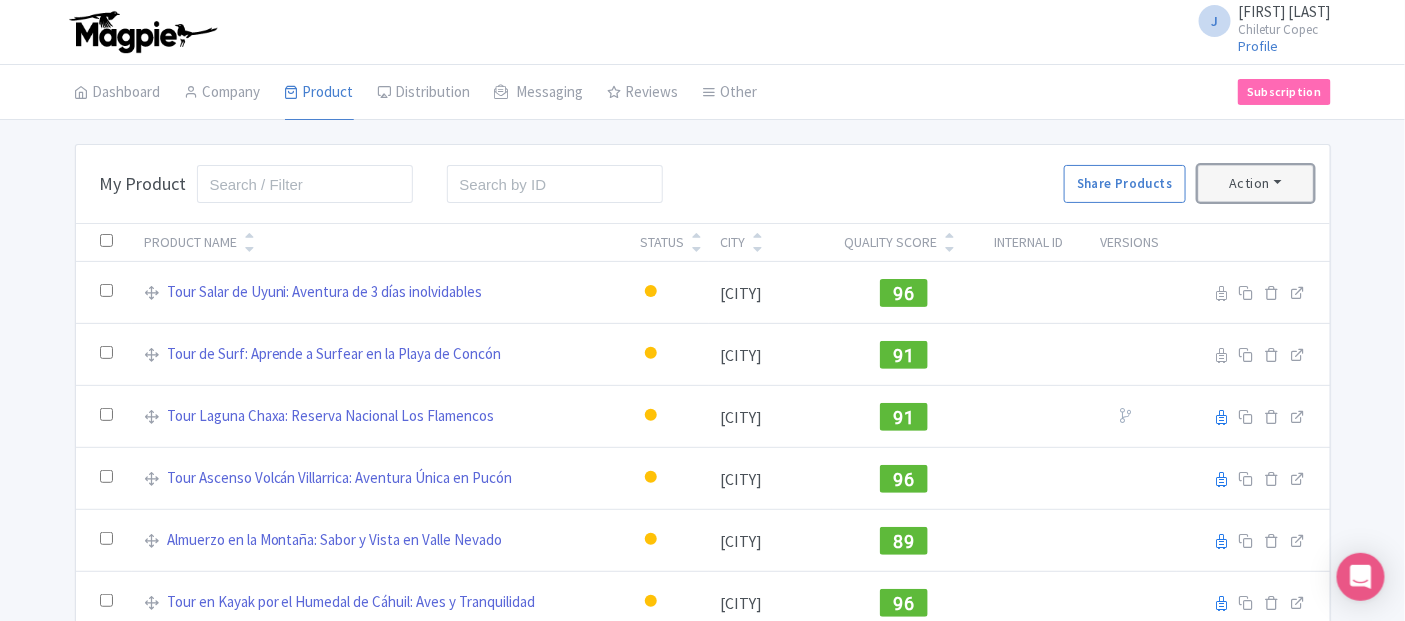 click on "Action" at bounding box center [1256, 183] 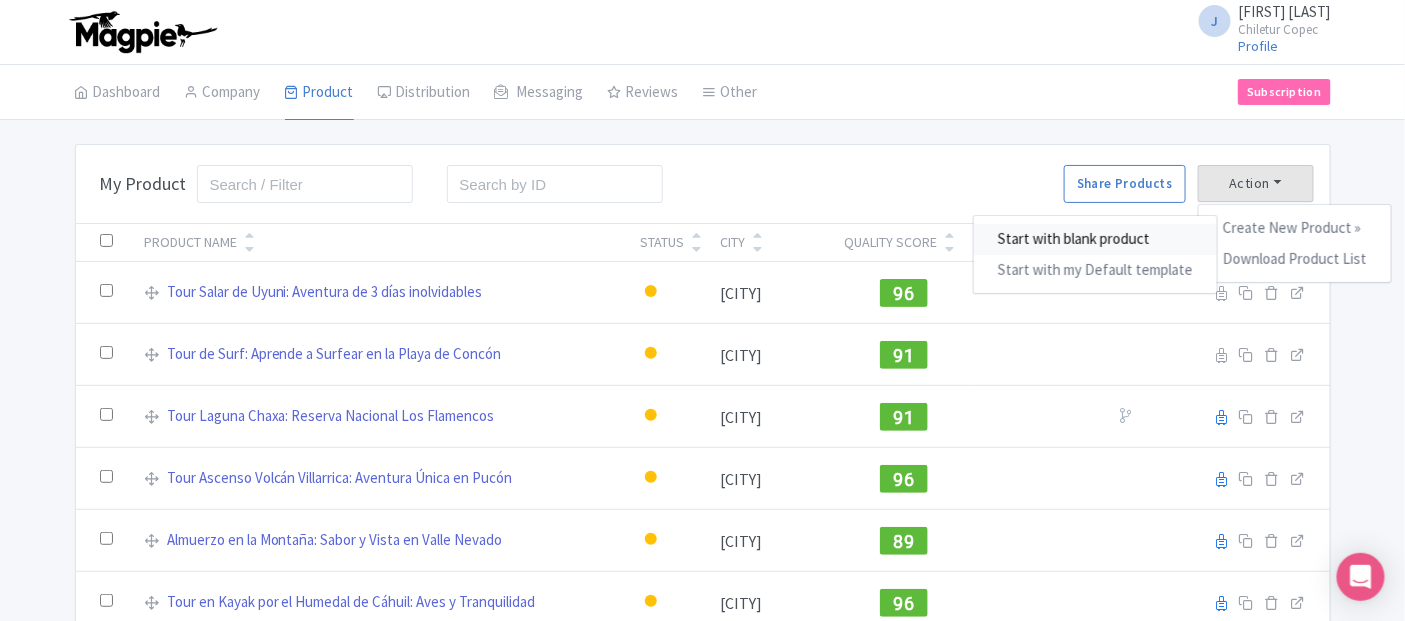 click on "Start with blank product" at bounding box center [1095, 239] 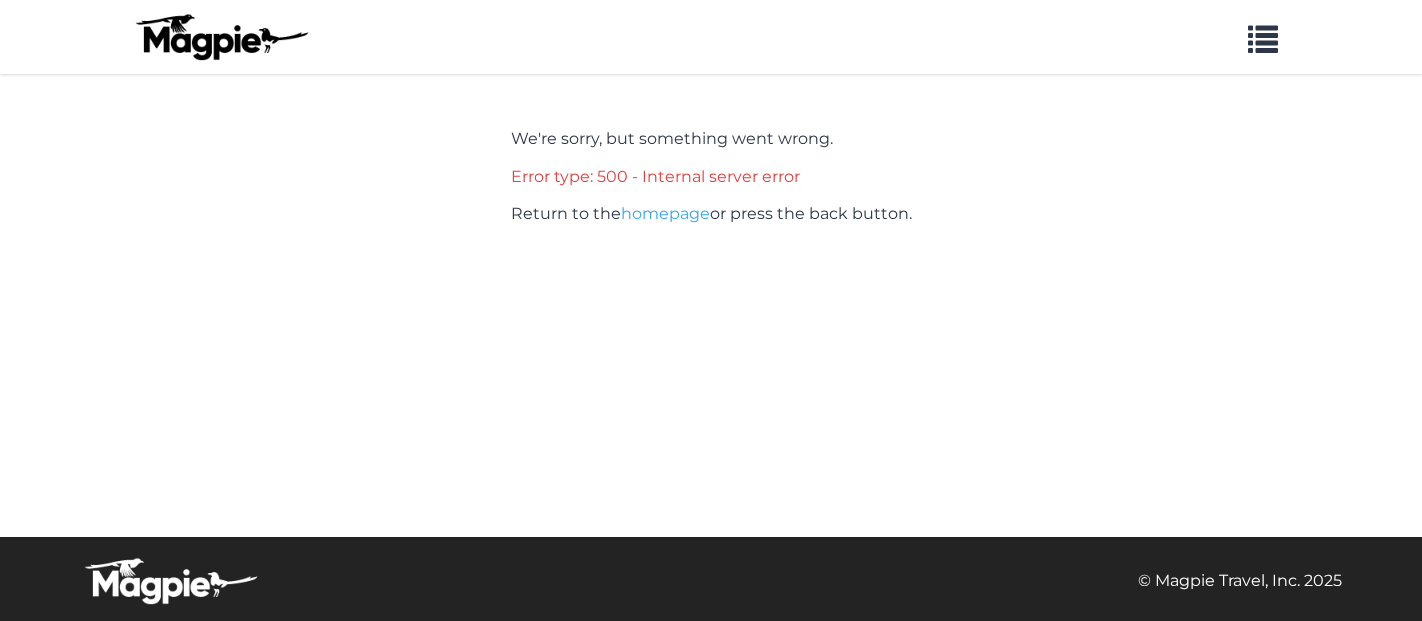 scroll, scrollTop: 0, scrollLeft: 0, axis: both 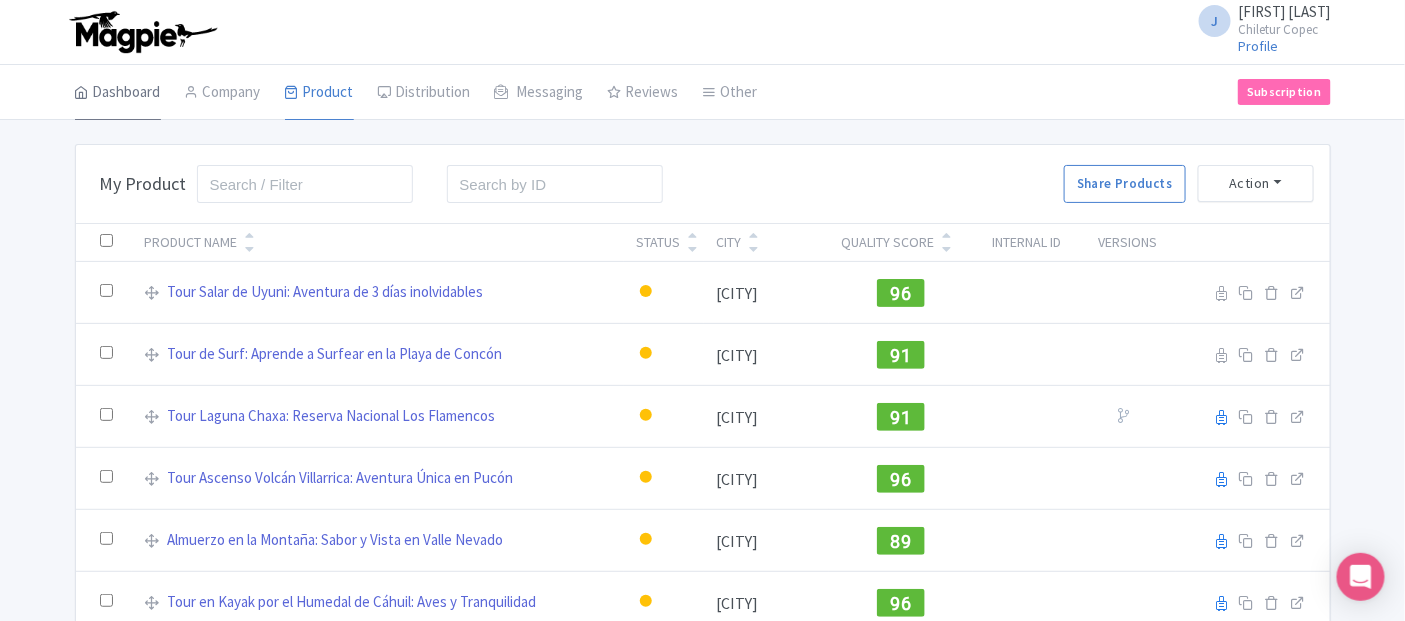 click on "Dashboard" at bounding box center (118, 93) 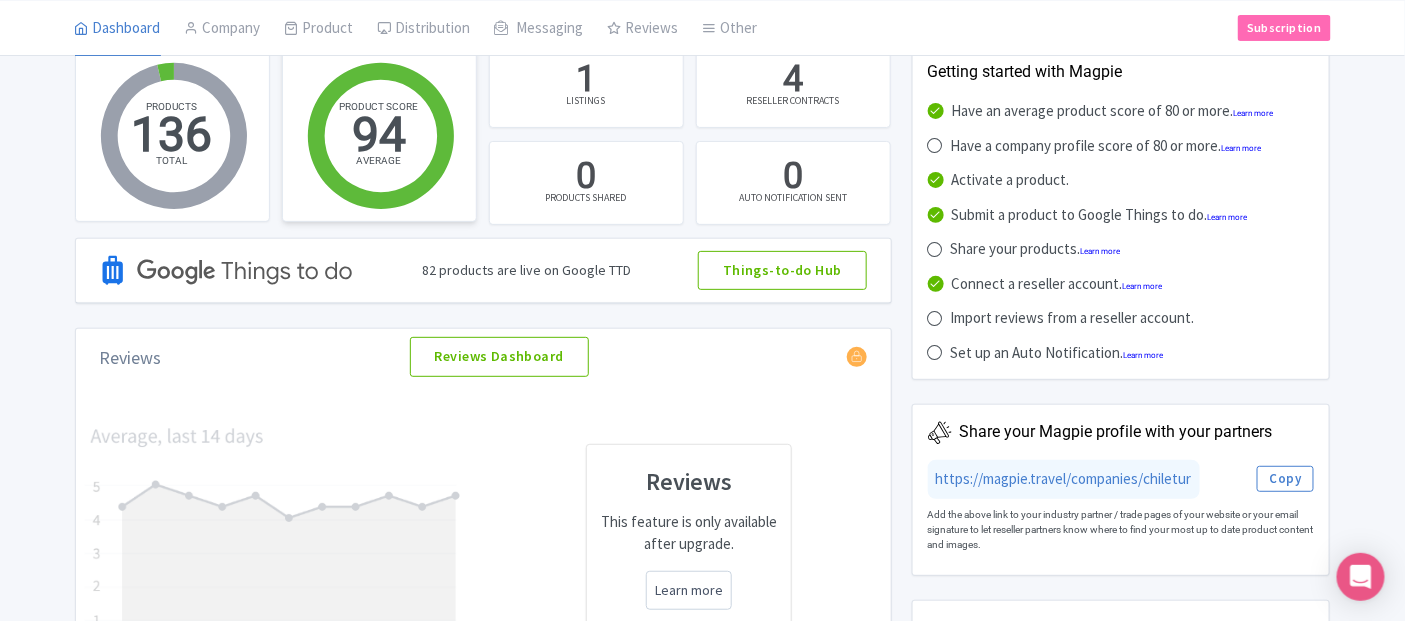 scroll, scrollTop: 111, scrollLeft: 0, axis: vertical 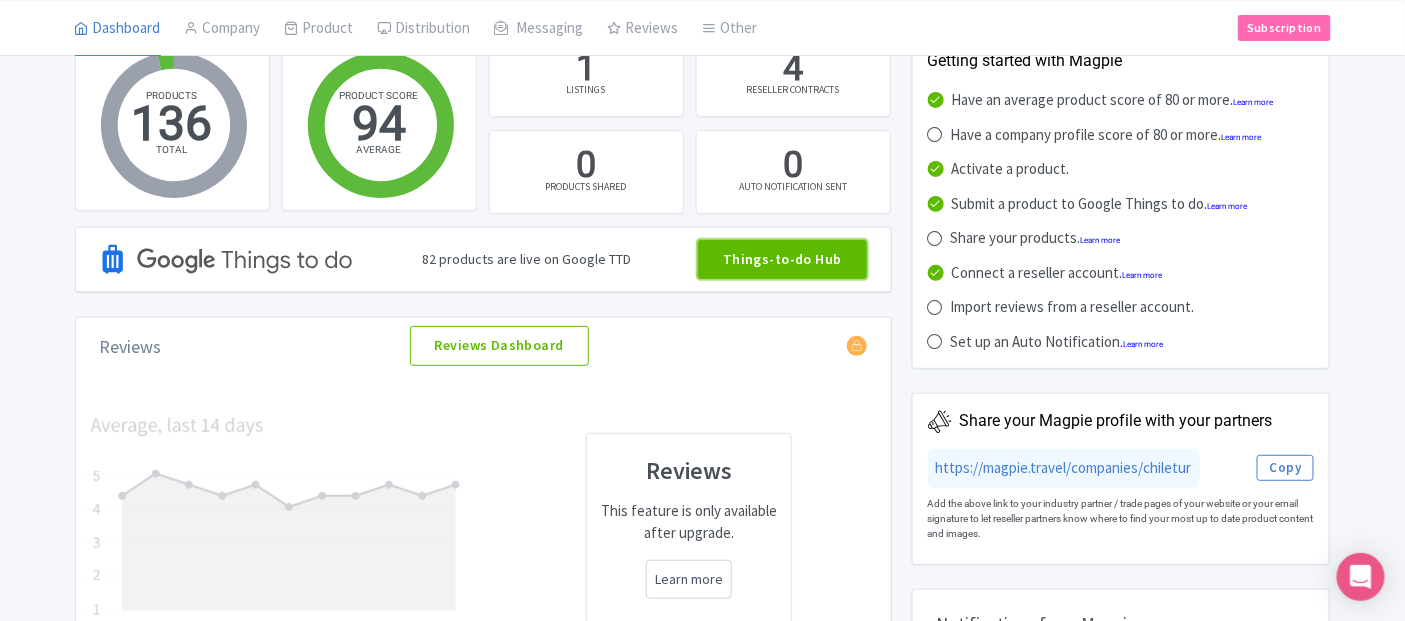 click on "Things-to-do Hub" at bounding box center [782, 260] 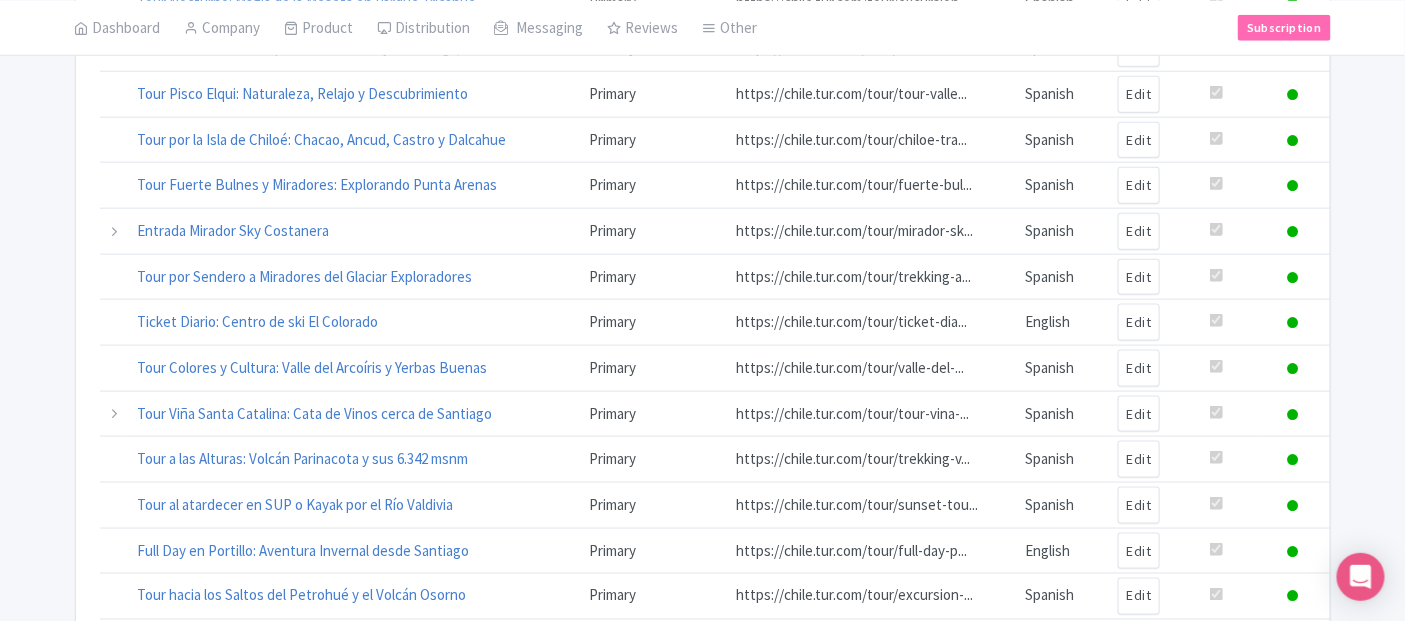 scroll, scrollTop: 0, scrollLeft: 0, axis: both 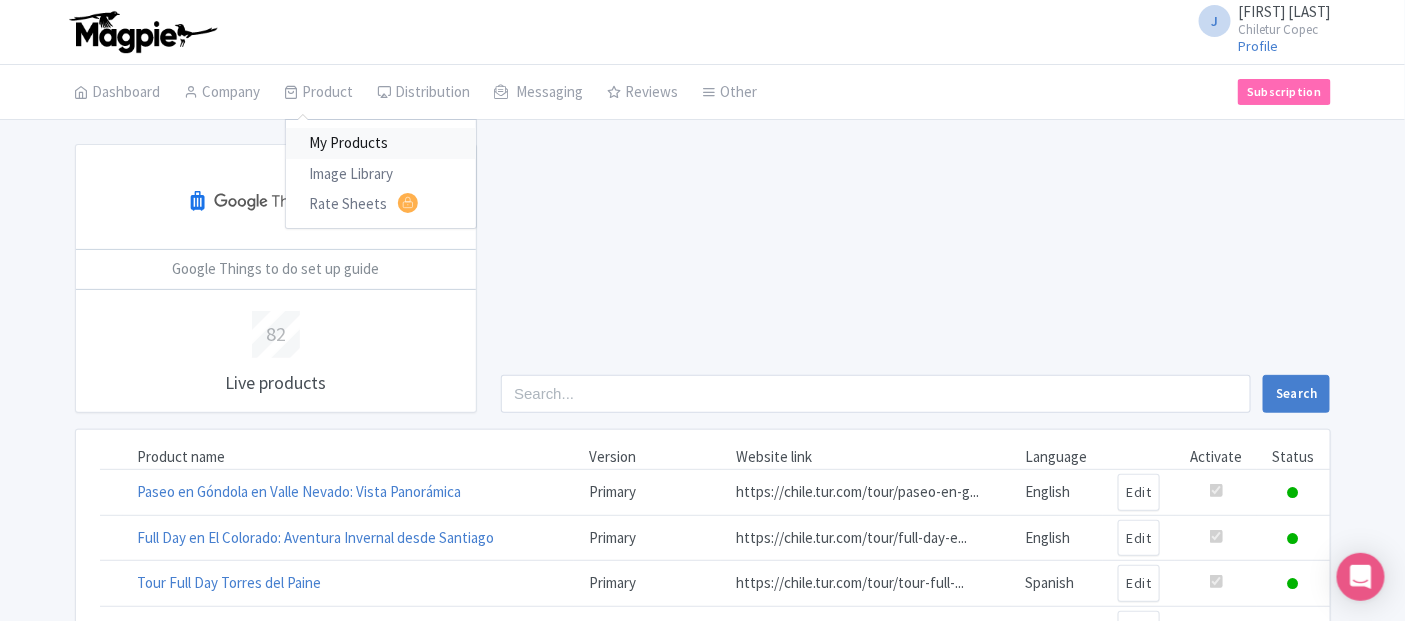 click on "My Products" at bounding box center [381, 143] 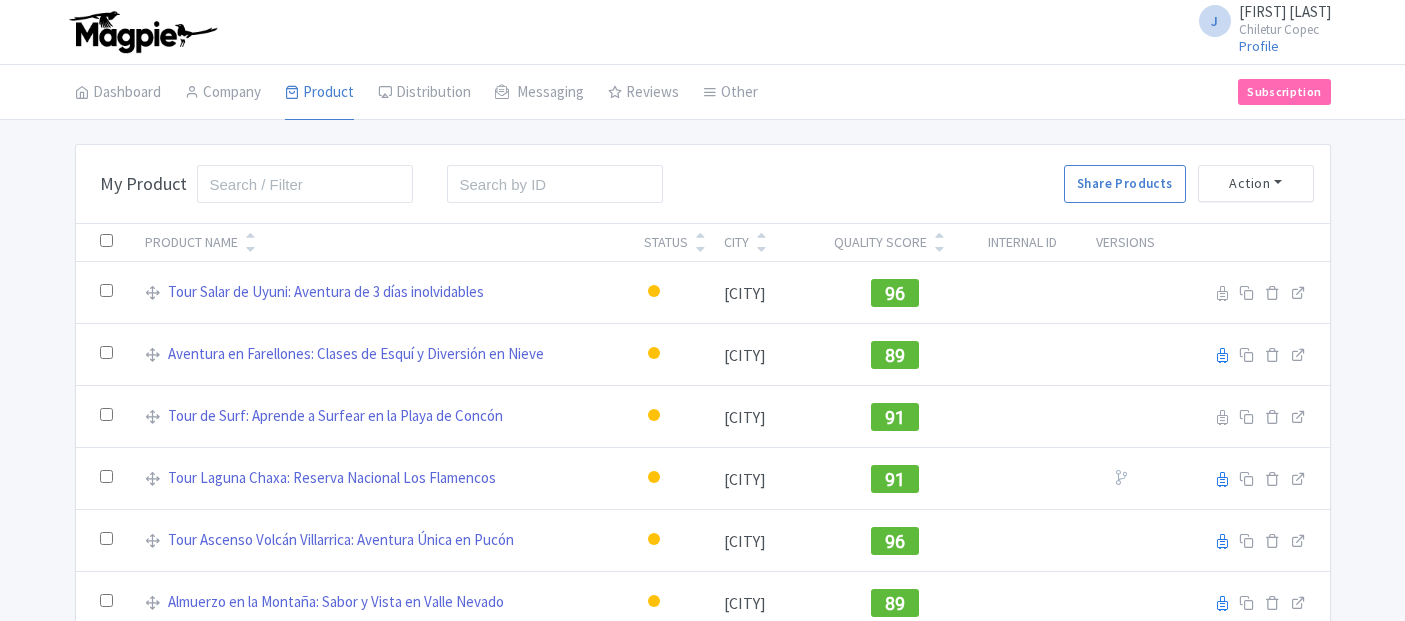 scroll, scrollTop: 0, scrollLeft: 0, axis: both 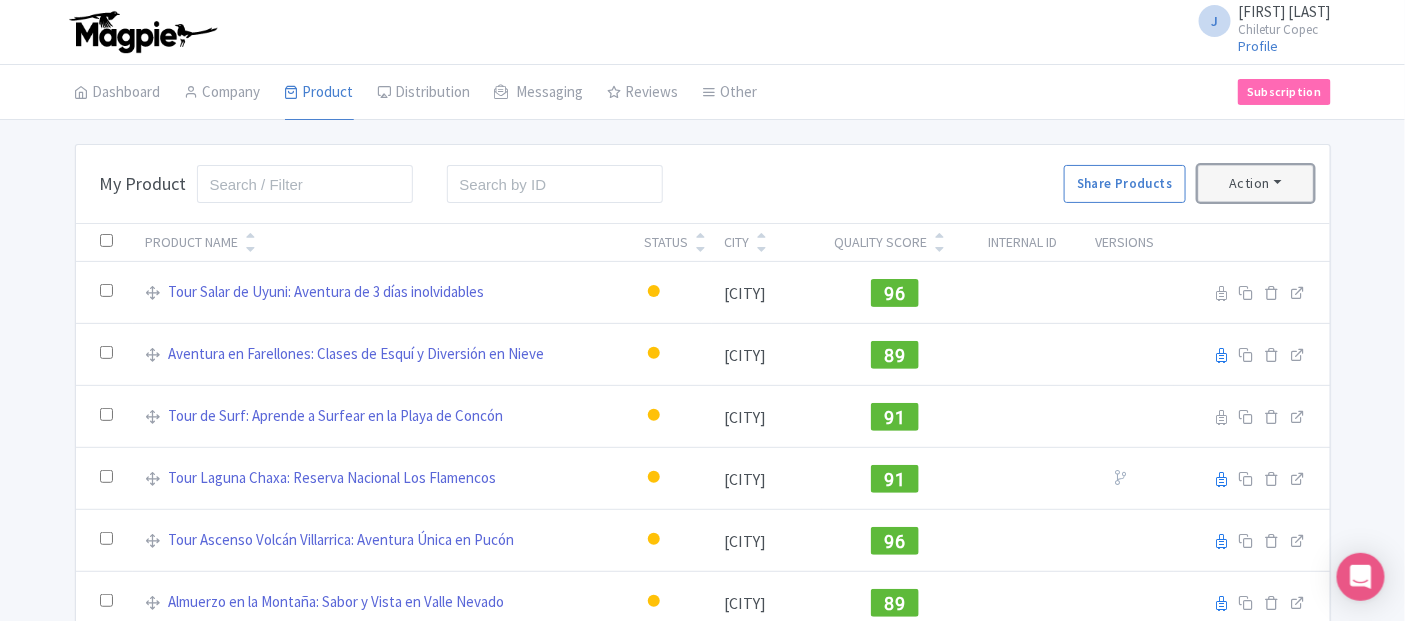click on "Action" at bounding box center (1256, 183) 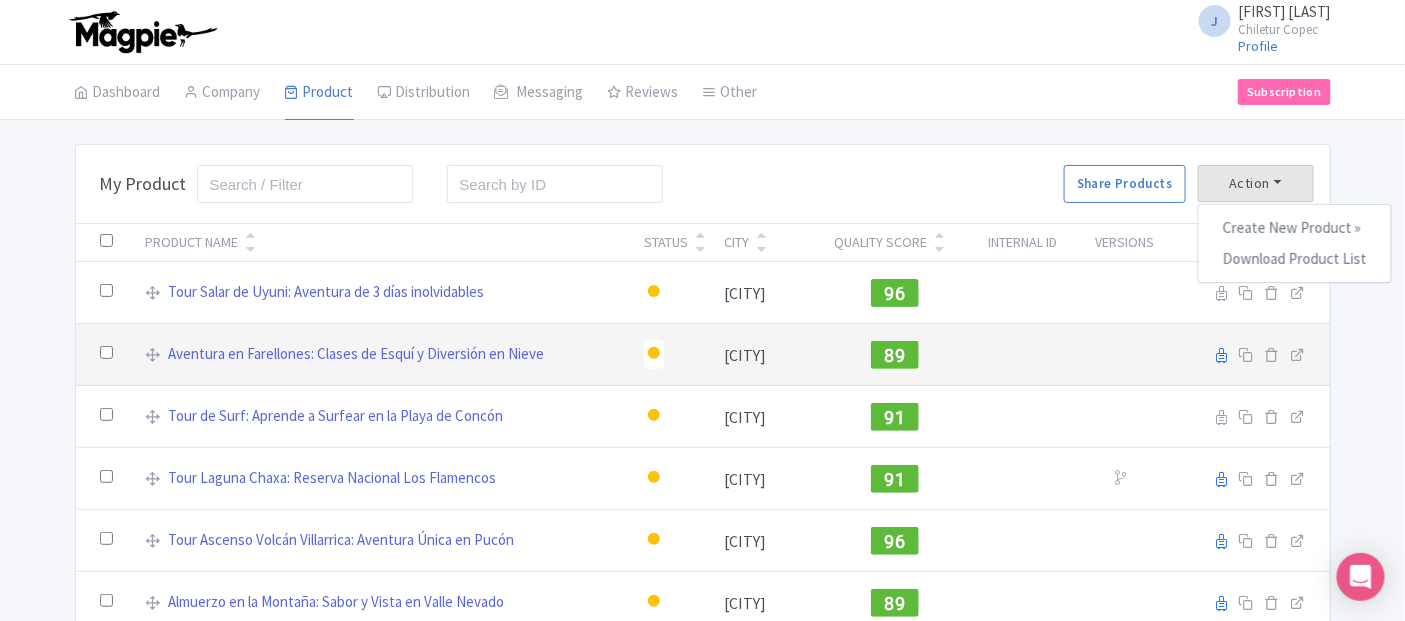 click on "89" at bounding box center (895, 355) 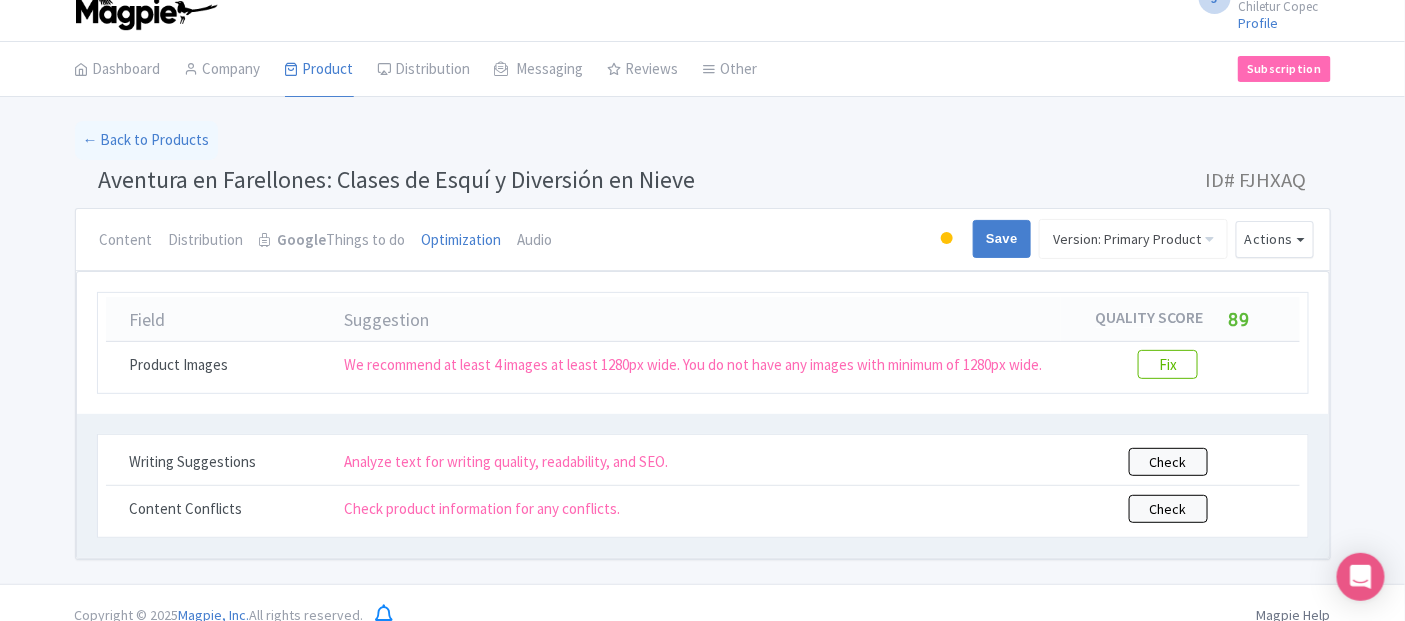 scroll, scrollTop: 42, scrollLeft: 0, axis: vertical 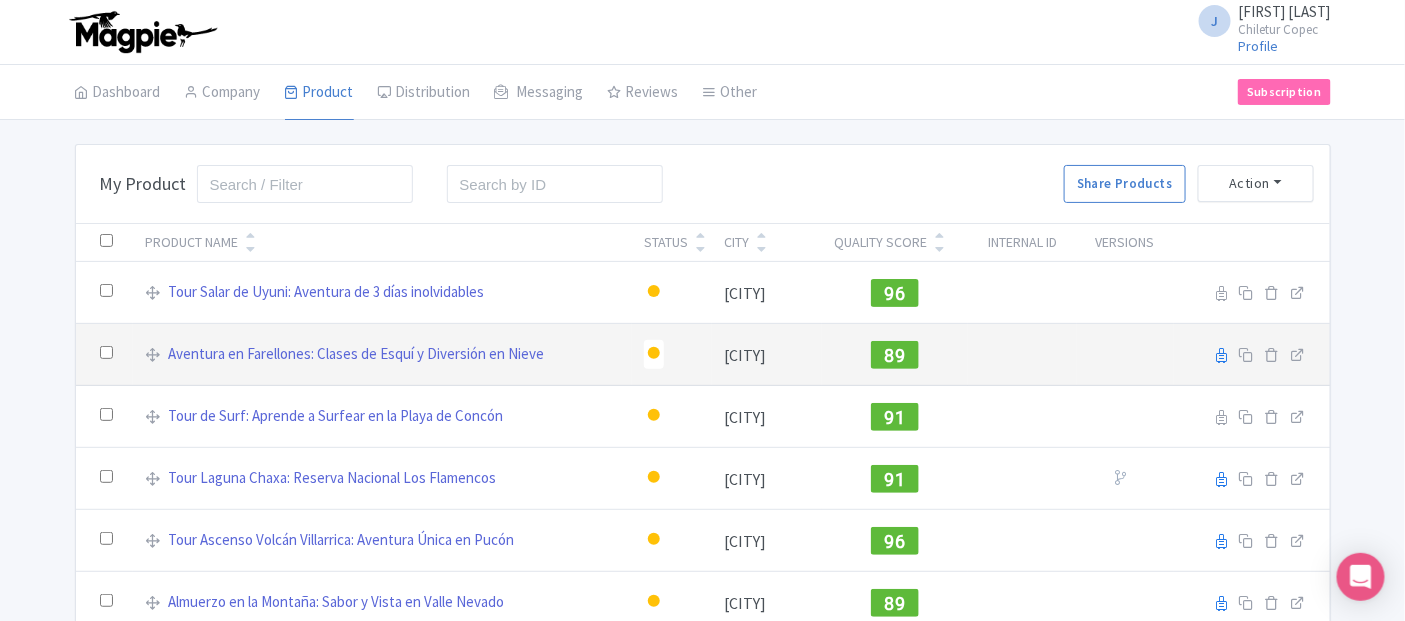 click on "89" at bounding box center (895, 355) 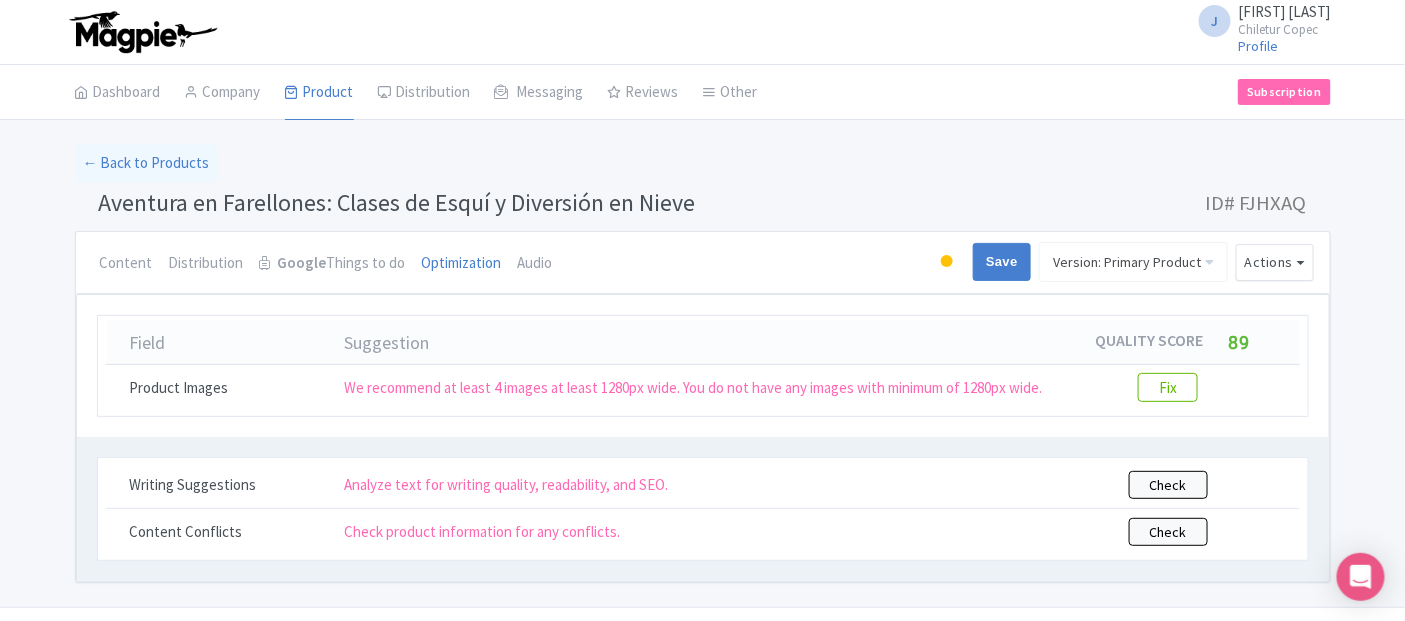 scroll, scrollTop: 42, scrollLeft: 0, axis: vertical 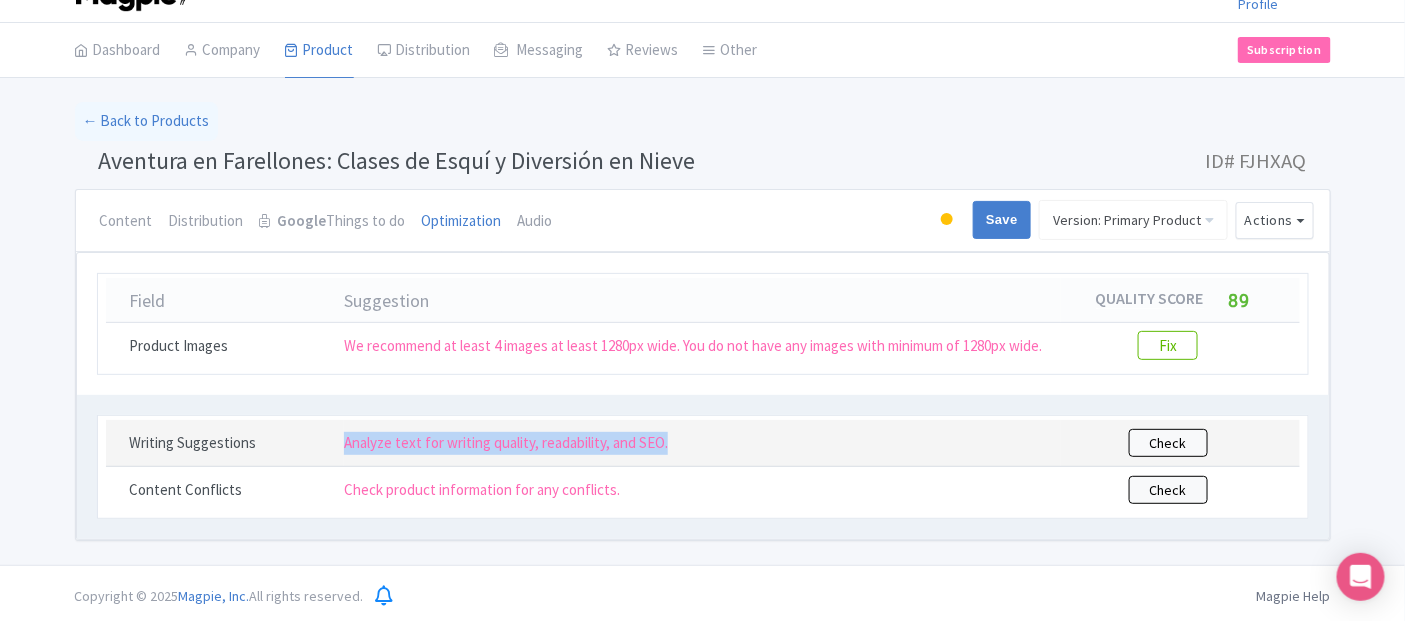 drag, startPoint x: 692, startPoint y: 437, endPoint x: 277, endPoint y: 428, distance: 415.09756 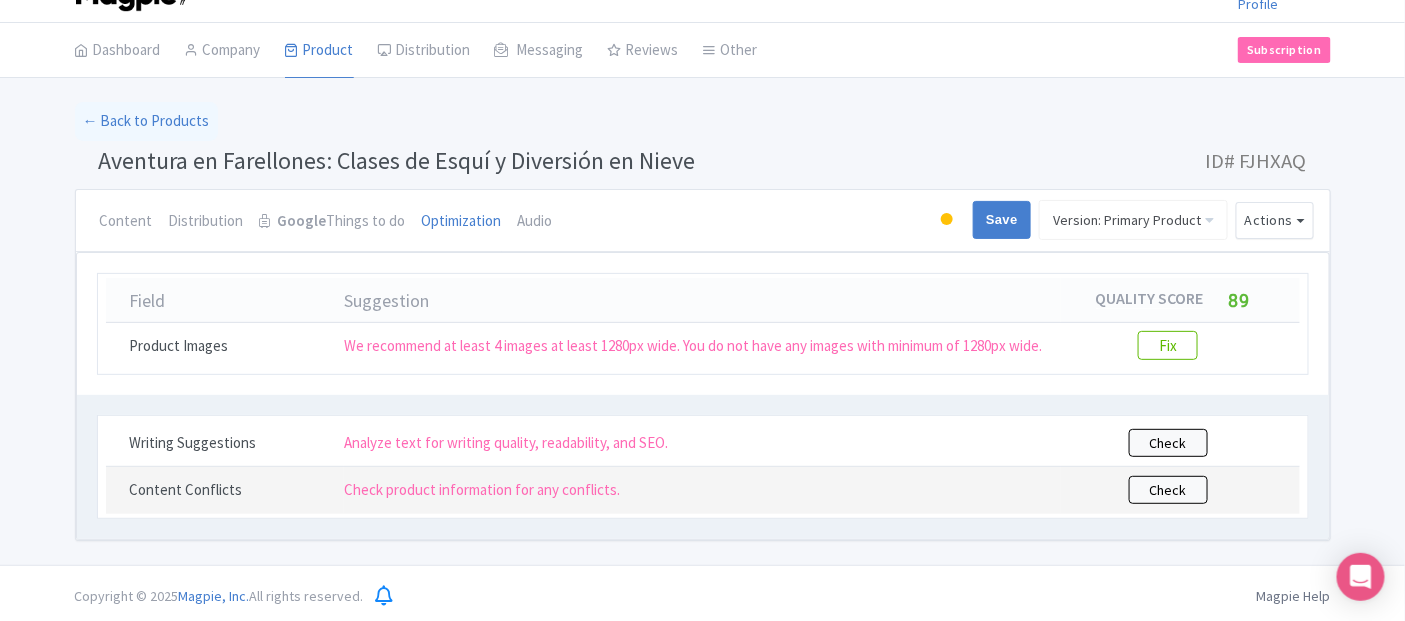 click on "Check product information for any conflicts." at bounding box center (702, 490) 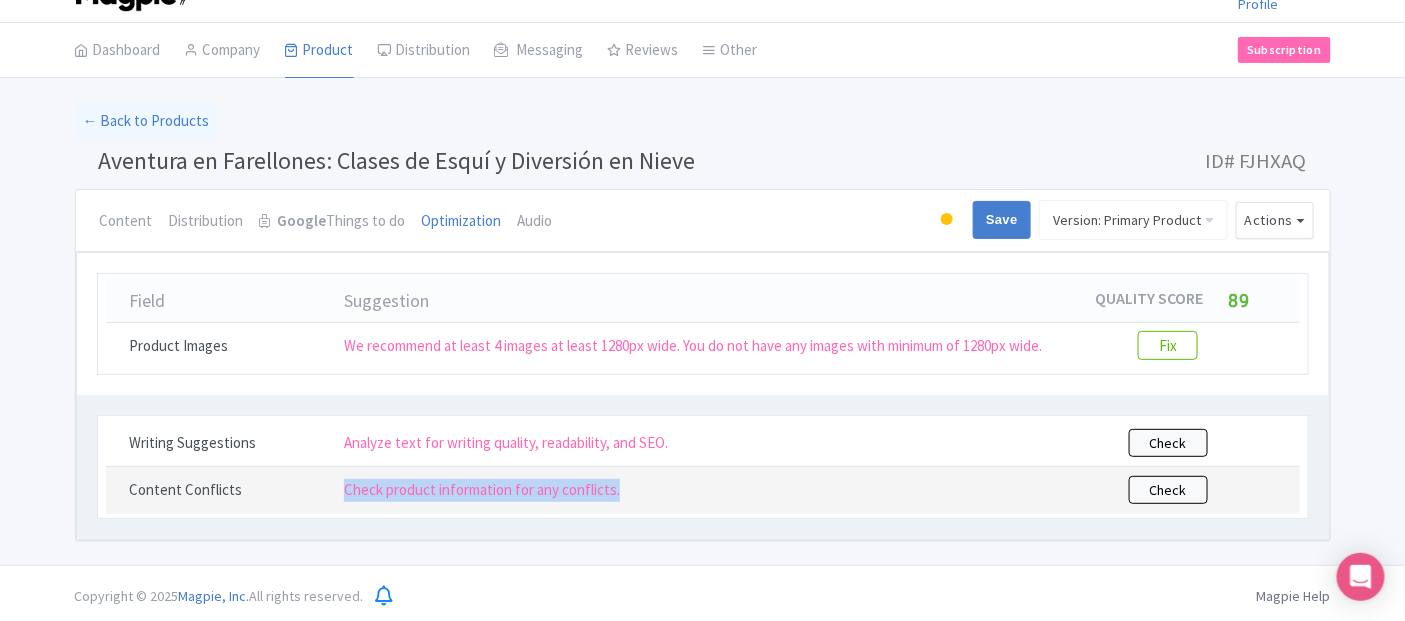 drag, startPoint x: 654, startPoint y: 495, endPoint x: 317, endPoint y: 477, distance: 337.48038 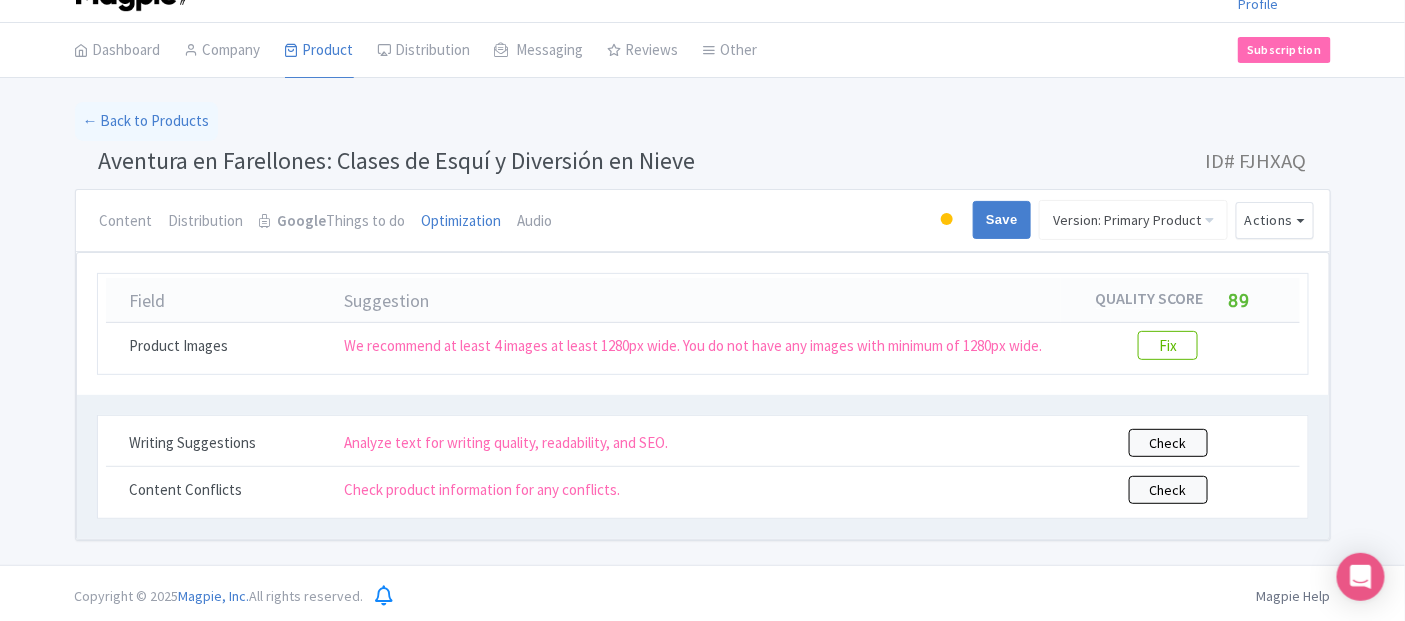 click on "Writing Suggestions
Analyze text for writing quality, readability, and SEO.
Check
Content Conflicts
Check product information for any conflicts.
Check" at bounding box center (703, 467) 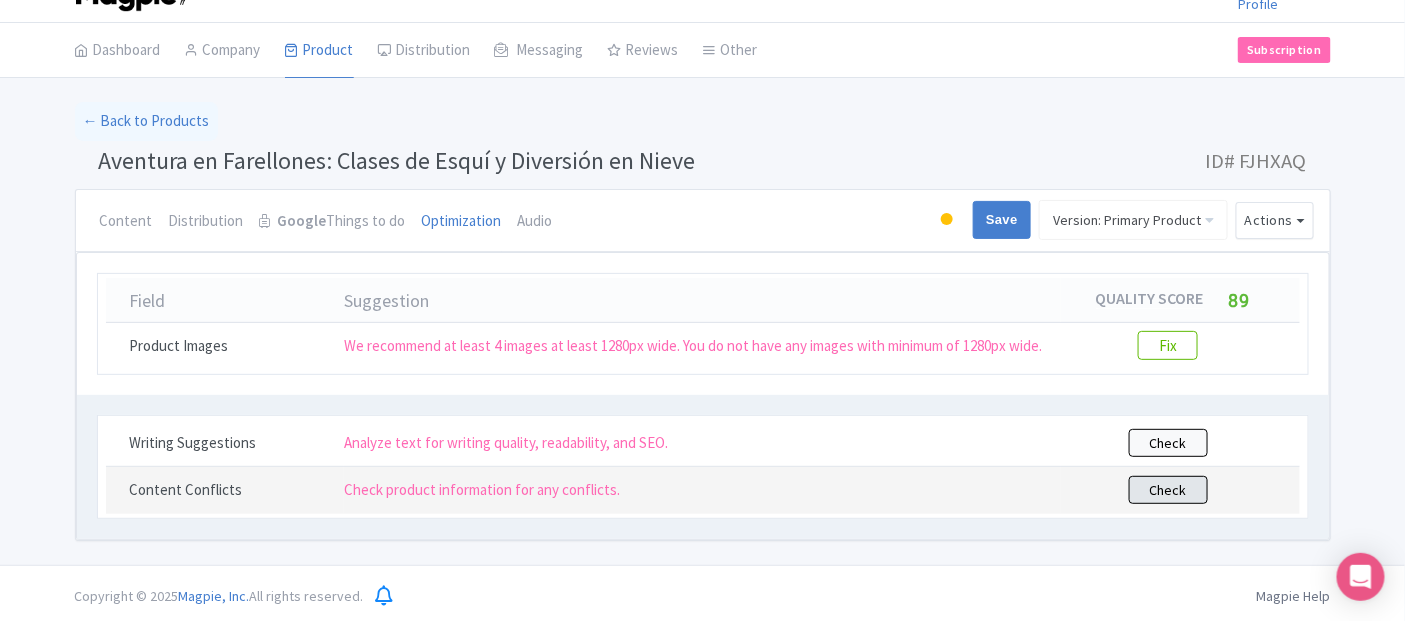 click on "Check" at bounding box center (1168, 490) 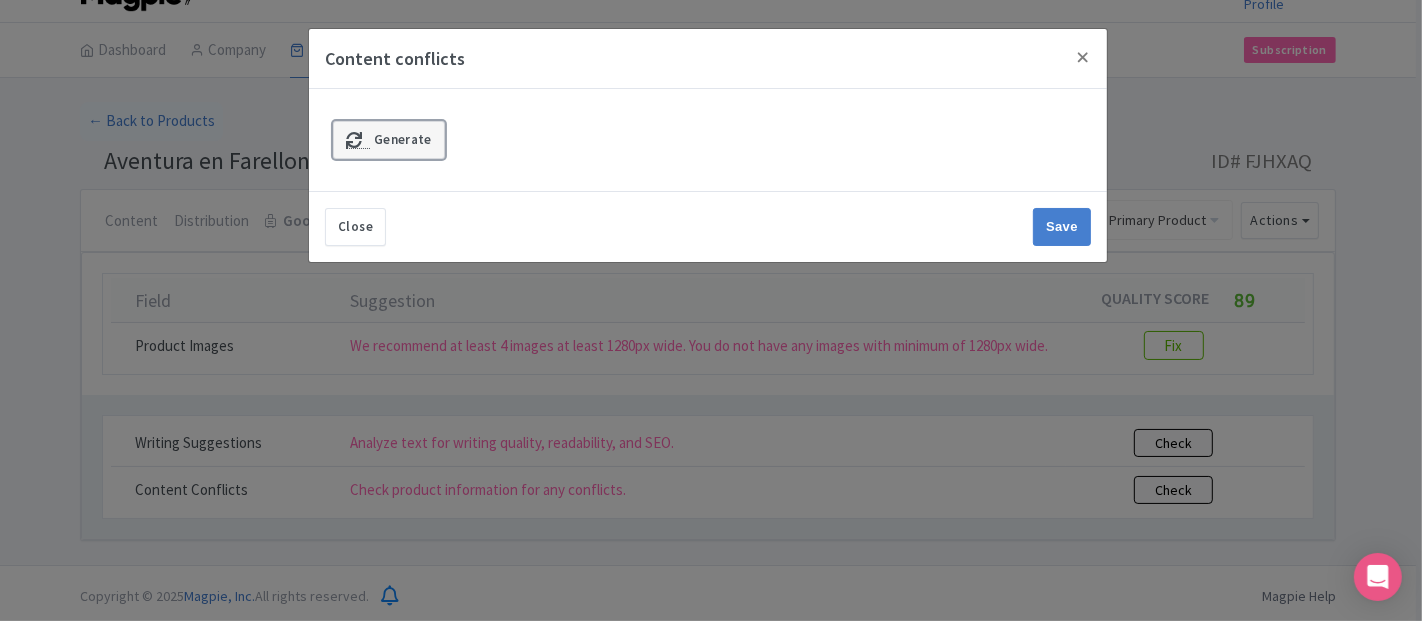 click at bounding box center [358, 140] 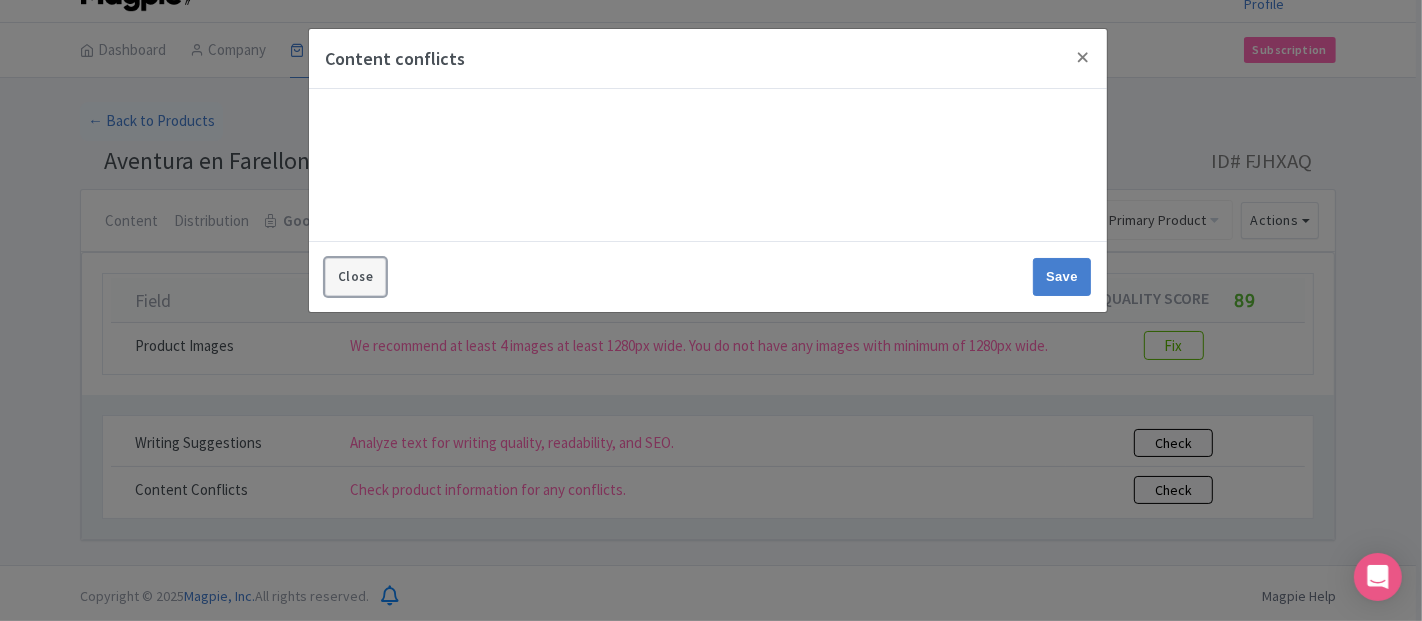click on "Close" at bounding box center [355, 277] 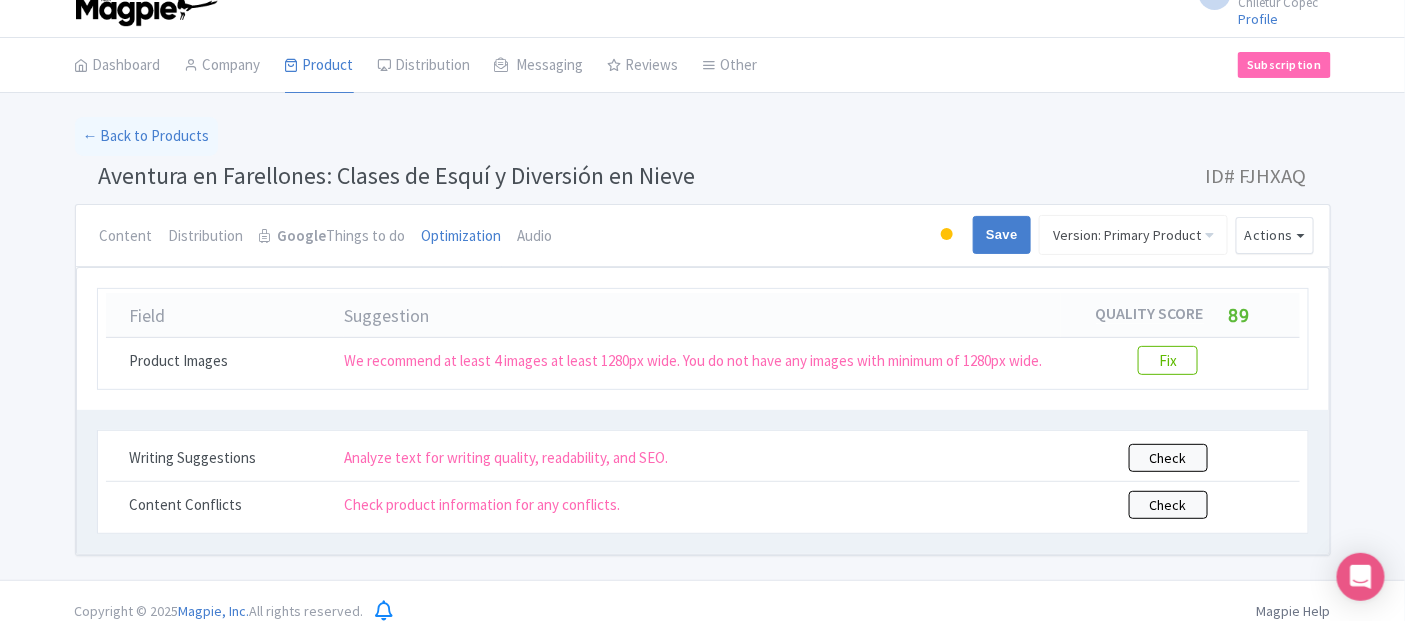 scroll, scrollTop: 0, scrollLeft: 0, axis: both 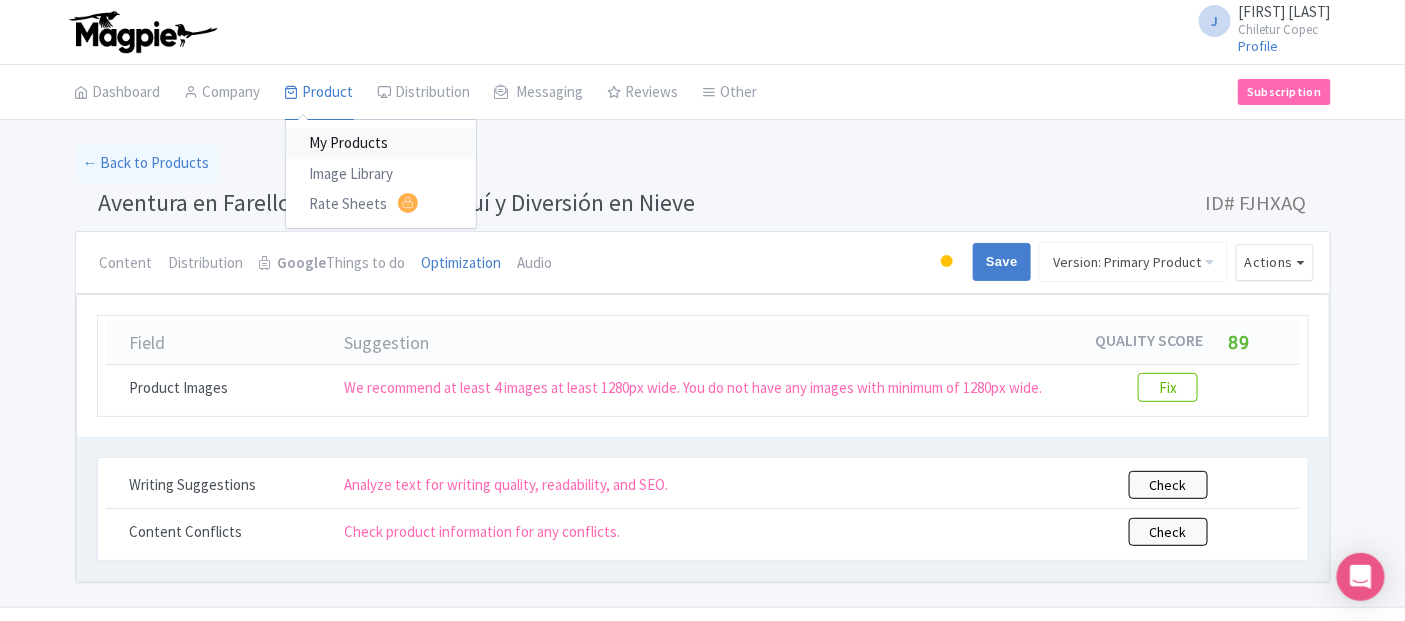 click on "My Products" at bounding box center (381, 143) 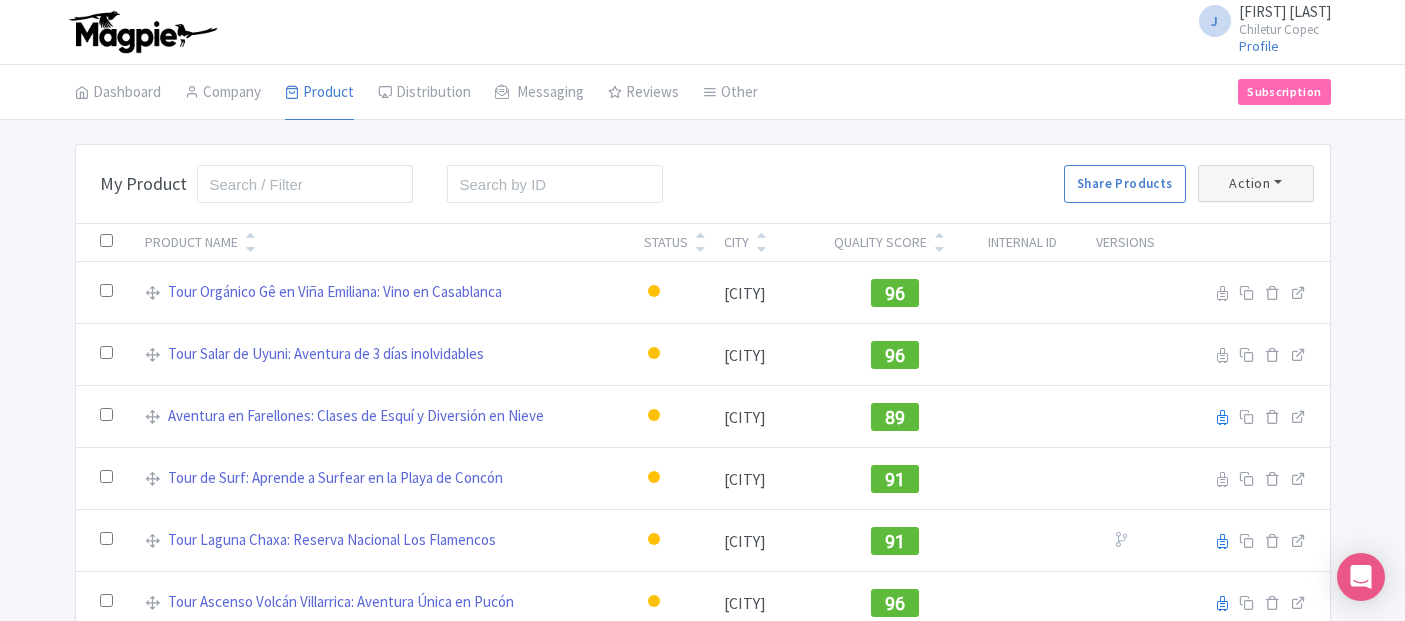 scroll, scrollTop: 0, scrollLeft: 0, axis: both 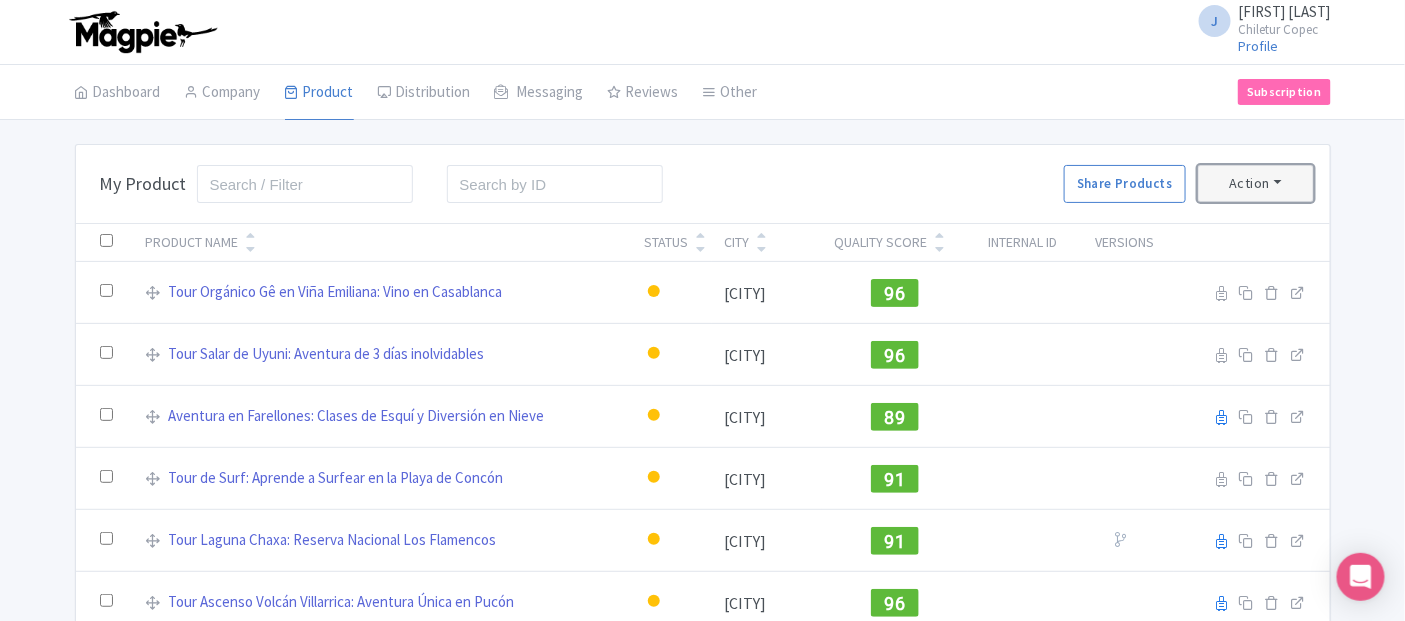 click on "Action" at bounding box center (1256, 183) 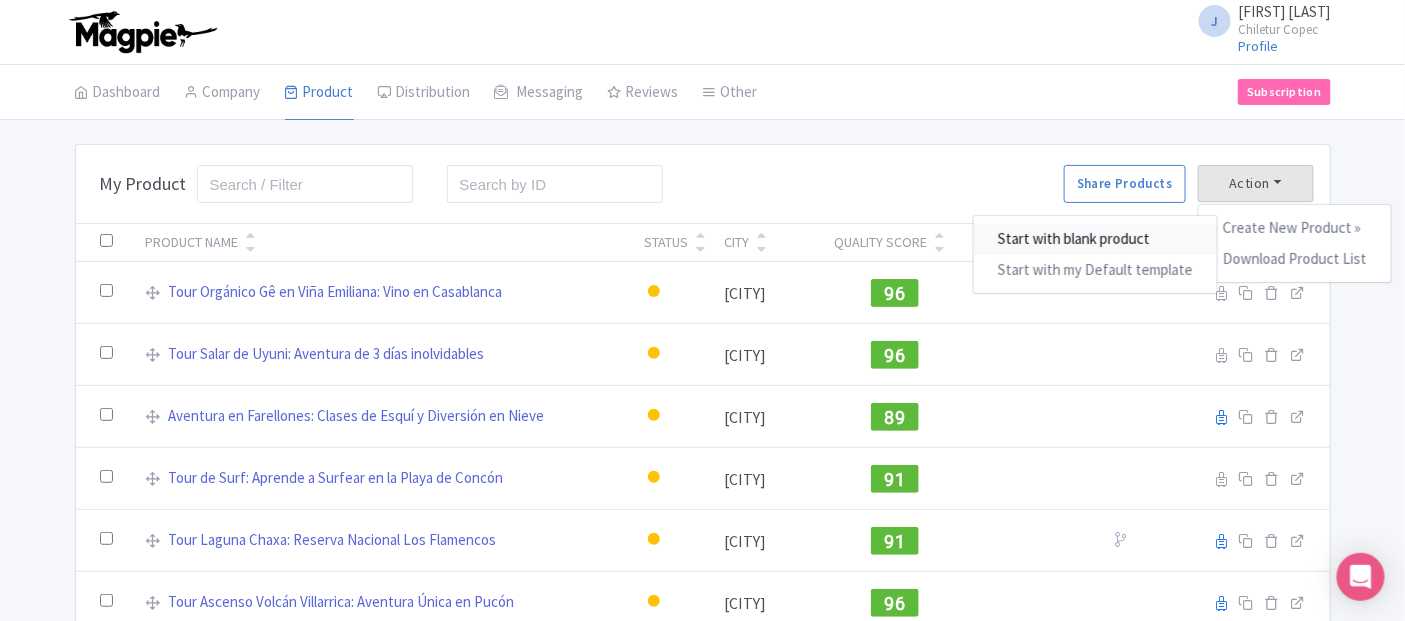 click on "Start with blank product" at bounding box center (1095, 239) 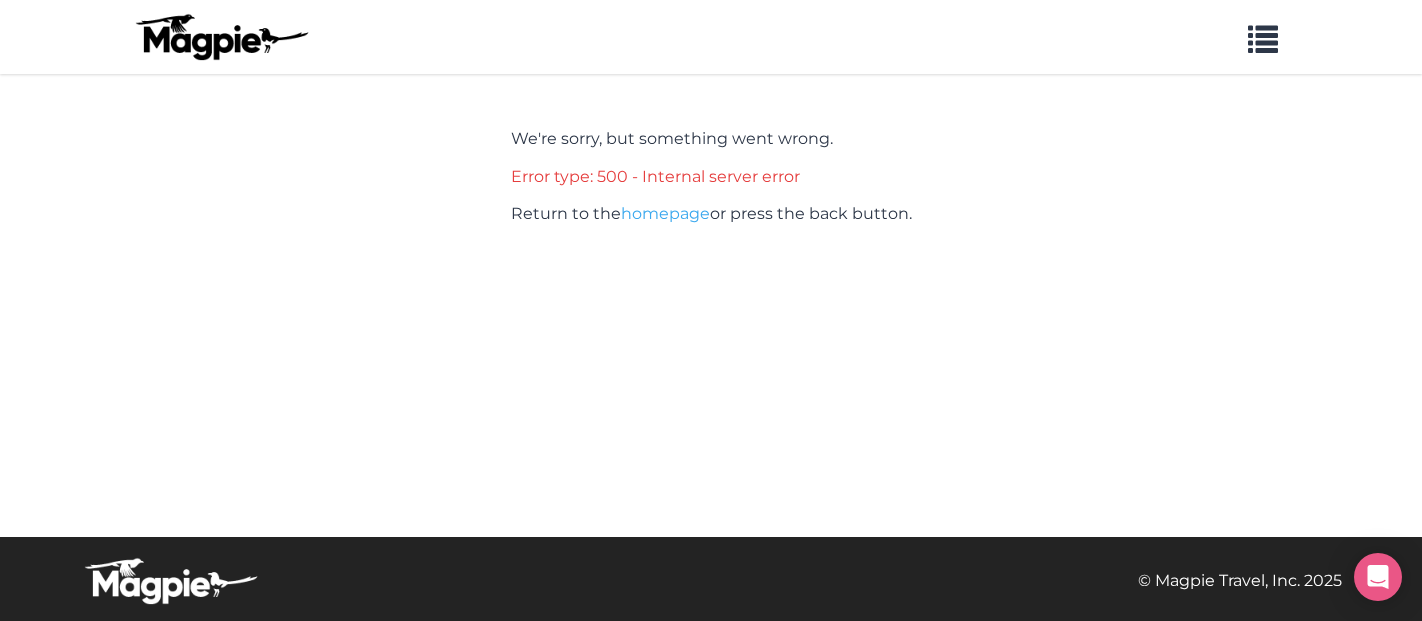 scroll, scrollTop: 0, scrollLeft: 0, axis: both 